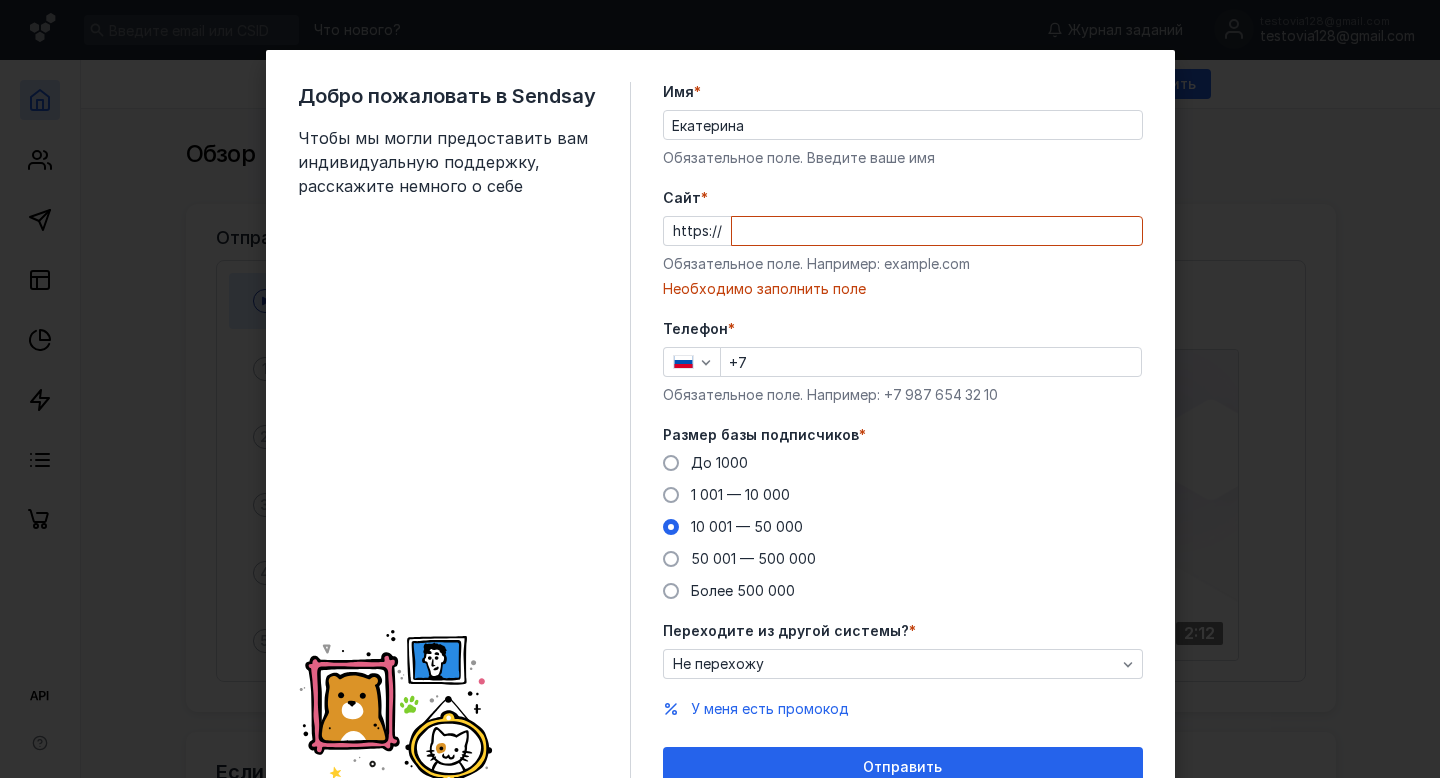scroll, scrollTop: 0, scrollLeft: 0, axis: both 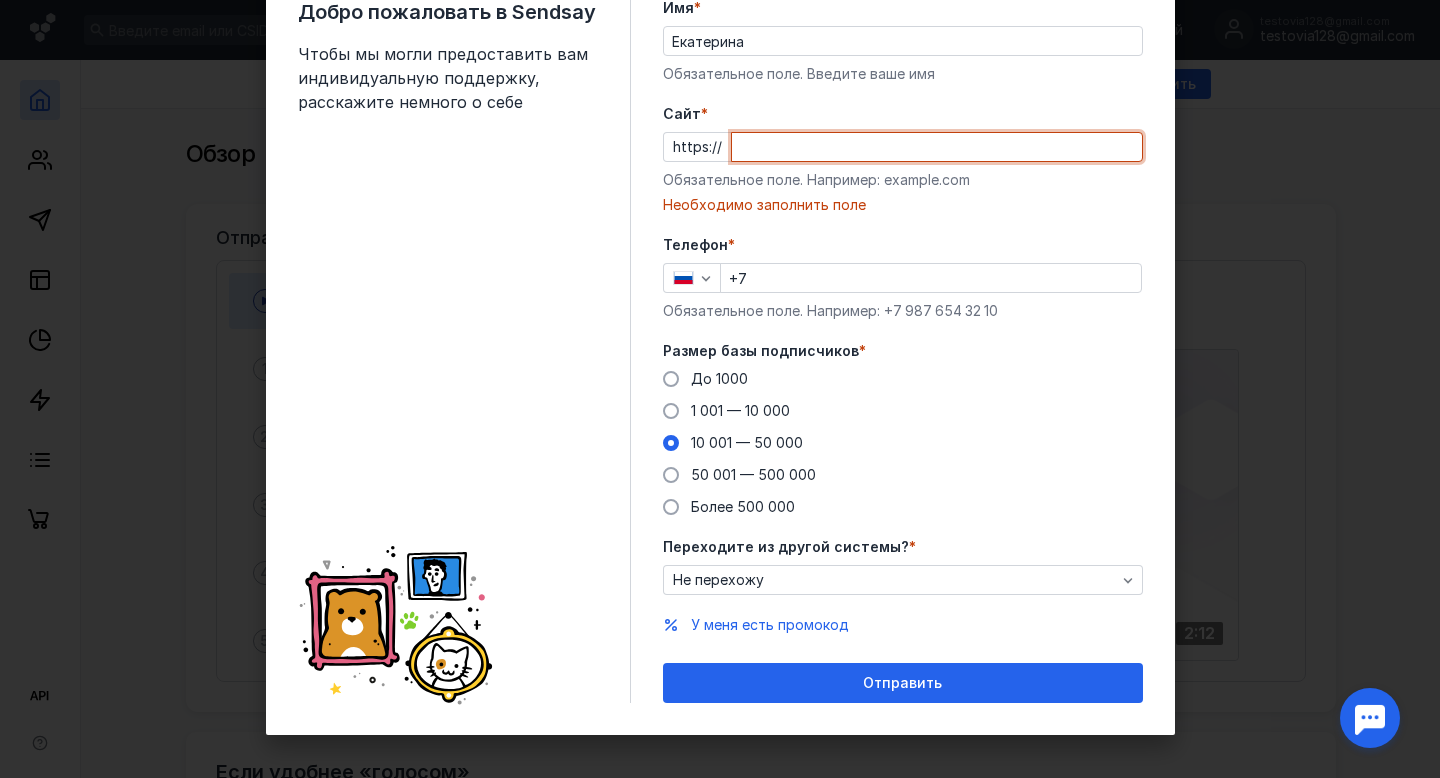 click on "Cайт  *" at bounding box center (937, 147) 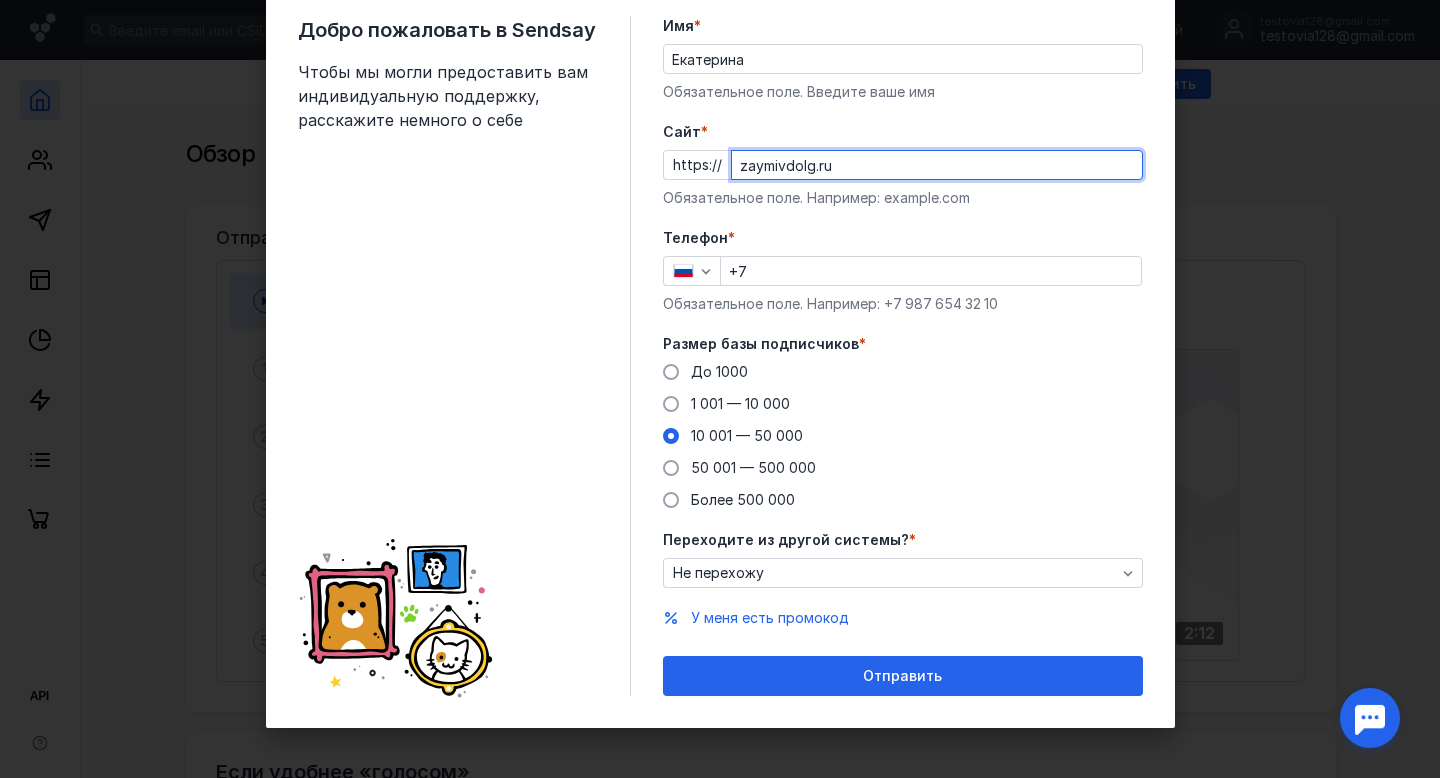 scroll, scrollTop: 66, scrollLeft: 0, axis: vertical 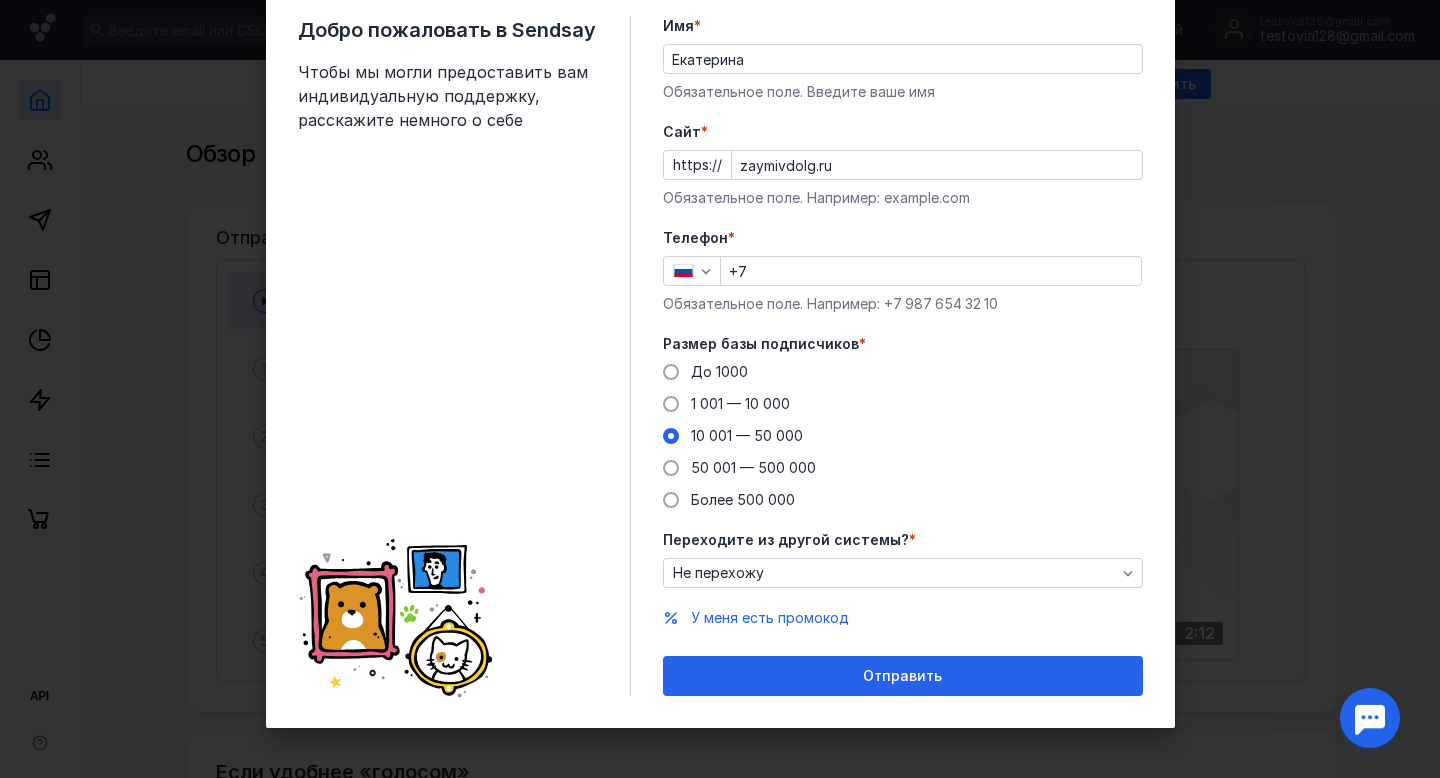 click on "+7" at bounding box center [931, 271] 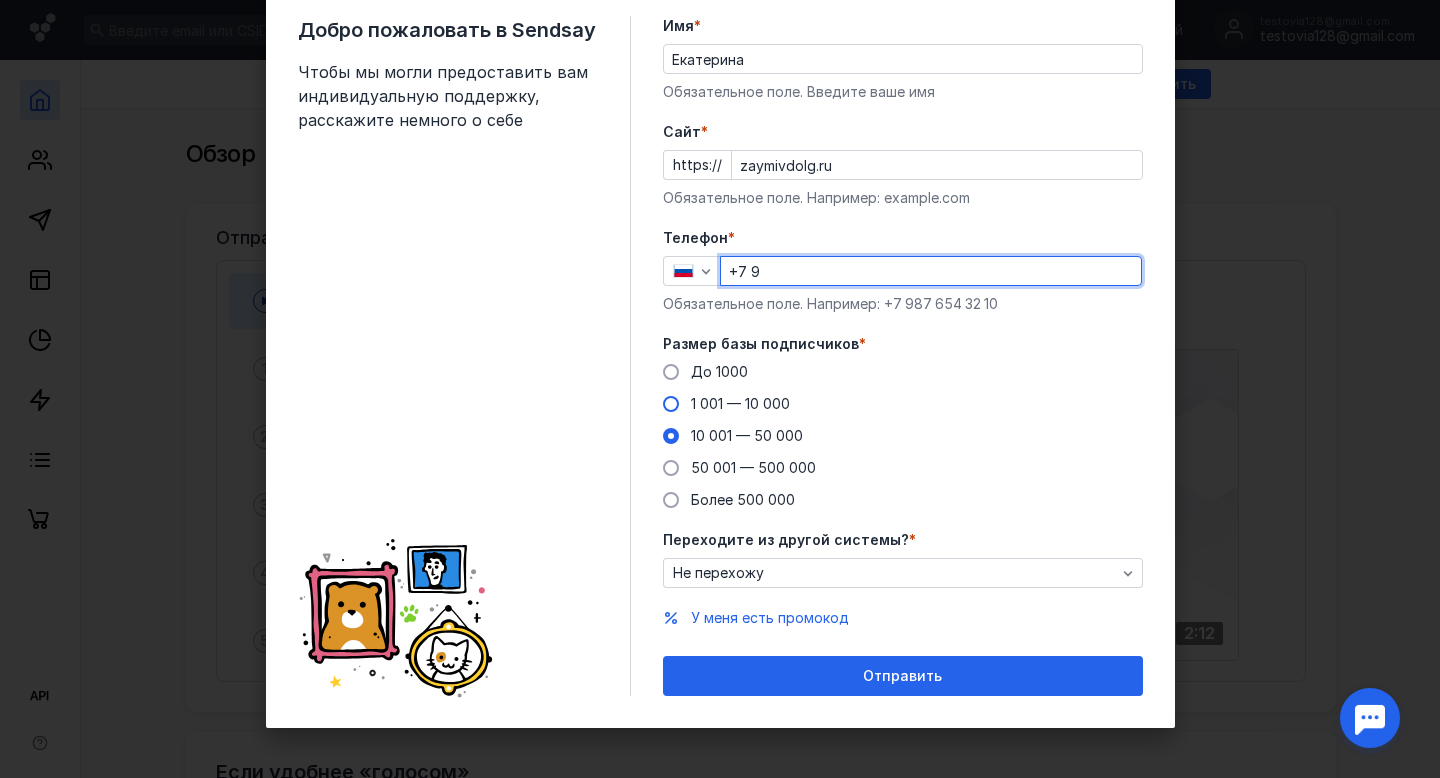 click on "1 001 — 10 000" at bounding box center (740, 403) 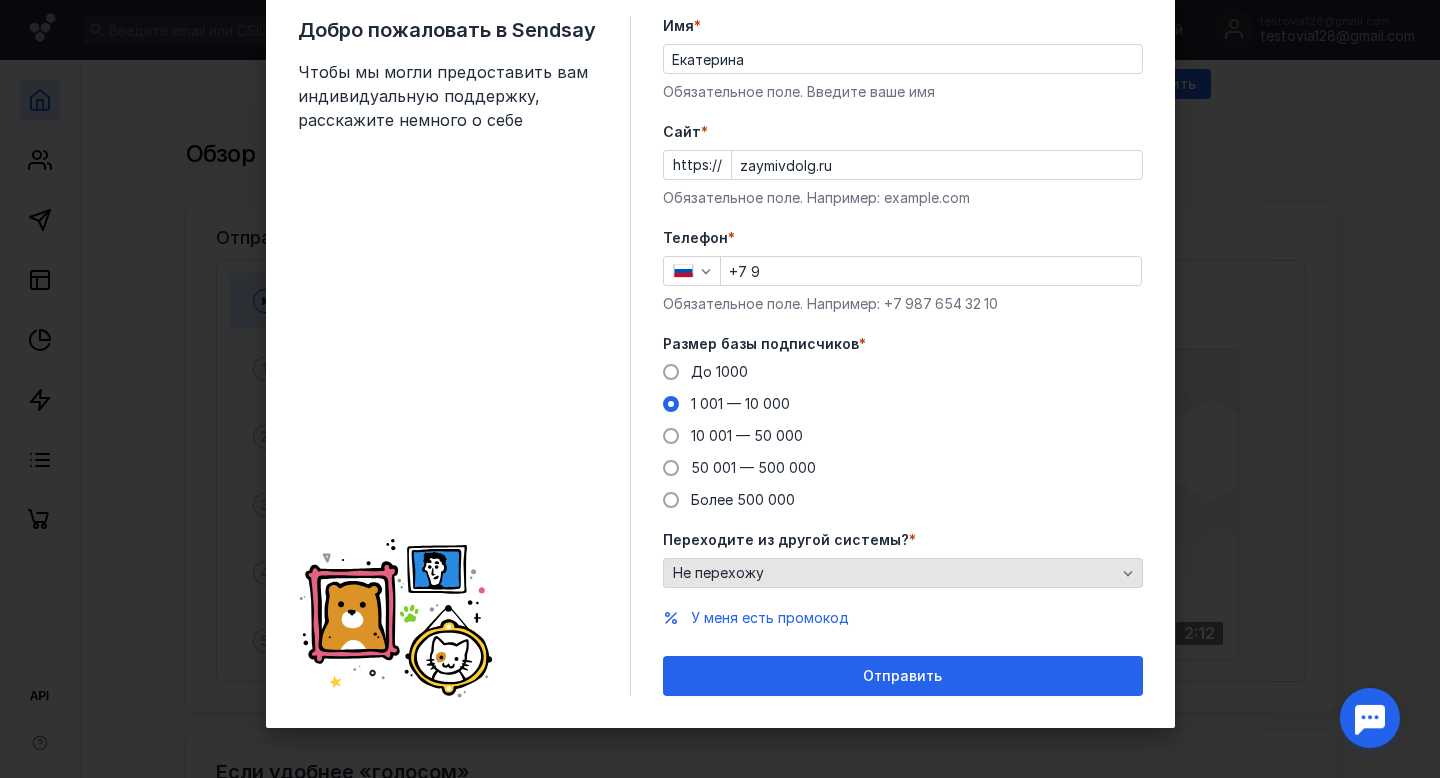 click on "Не перехожу" at bounding box center (903, 573) 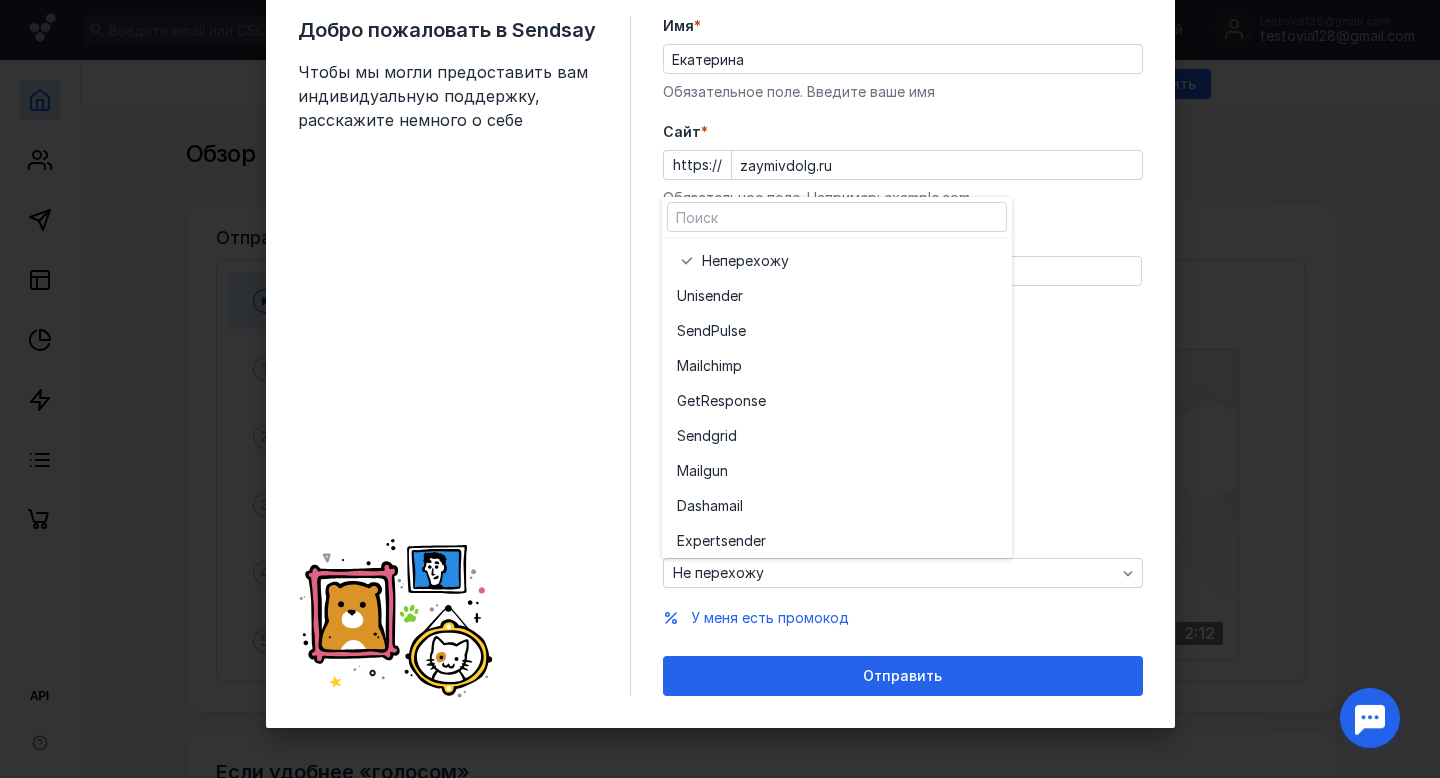 click on "До 1000 1 001 — 10 000 10 001 — 50 000 50 001 — 500 000 Более 500 000" at bounding box center [903, 436] 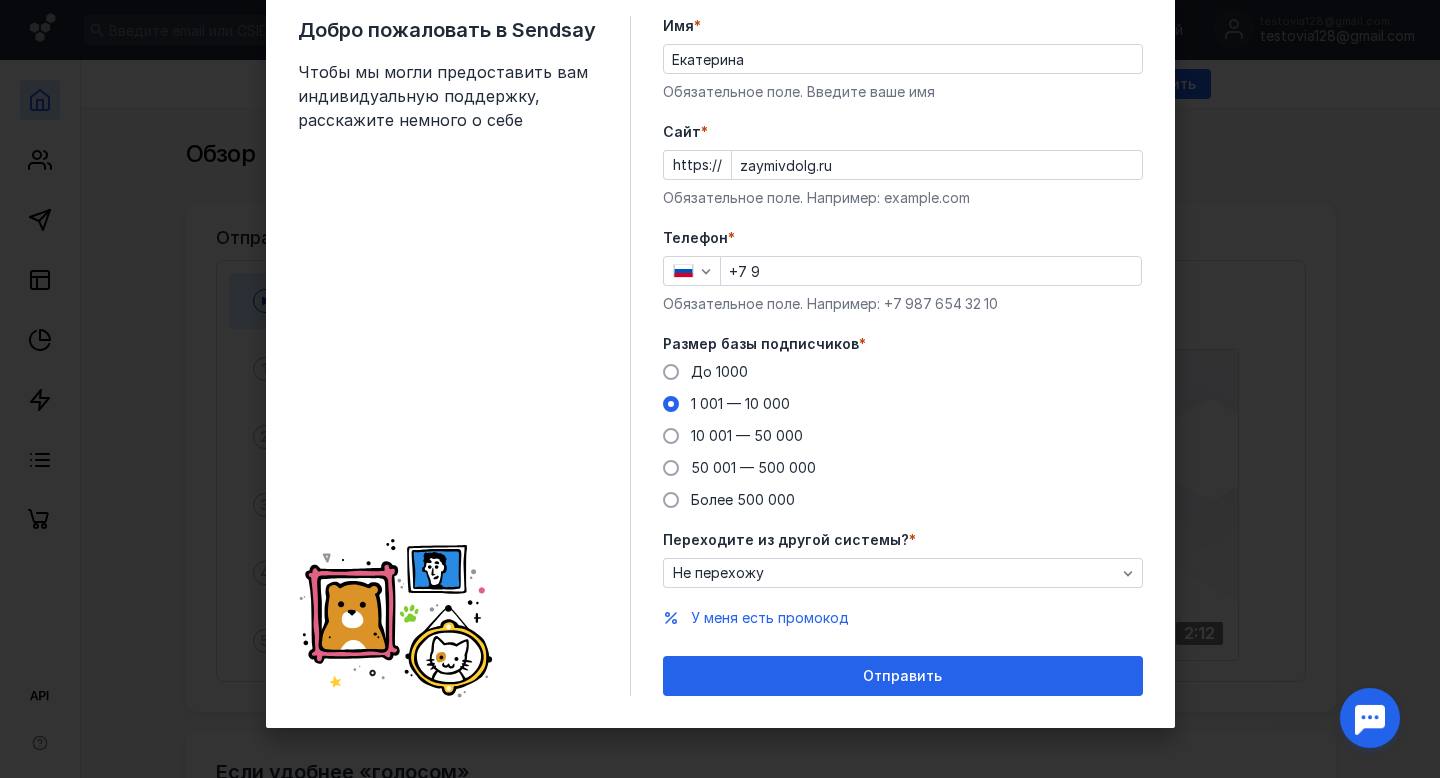 click on "+7 9" at bounding box center (931, 271) 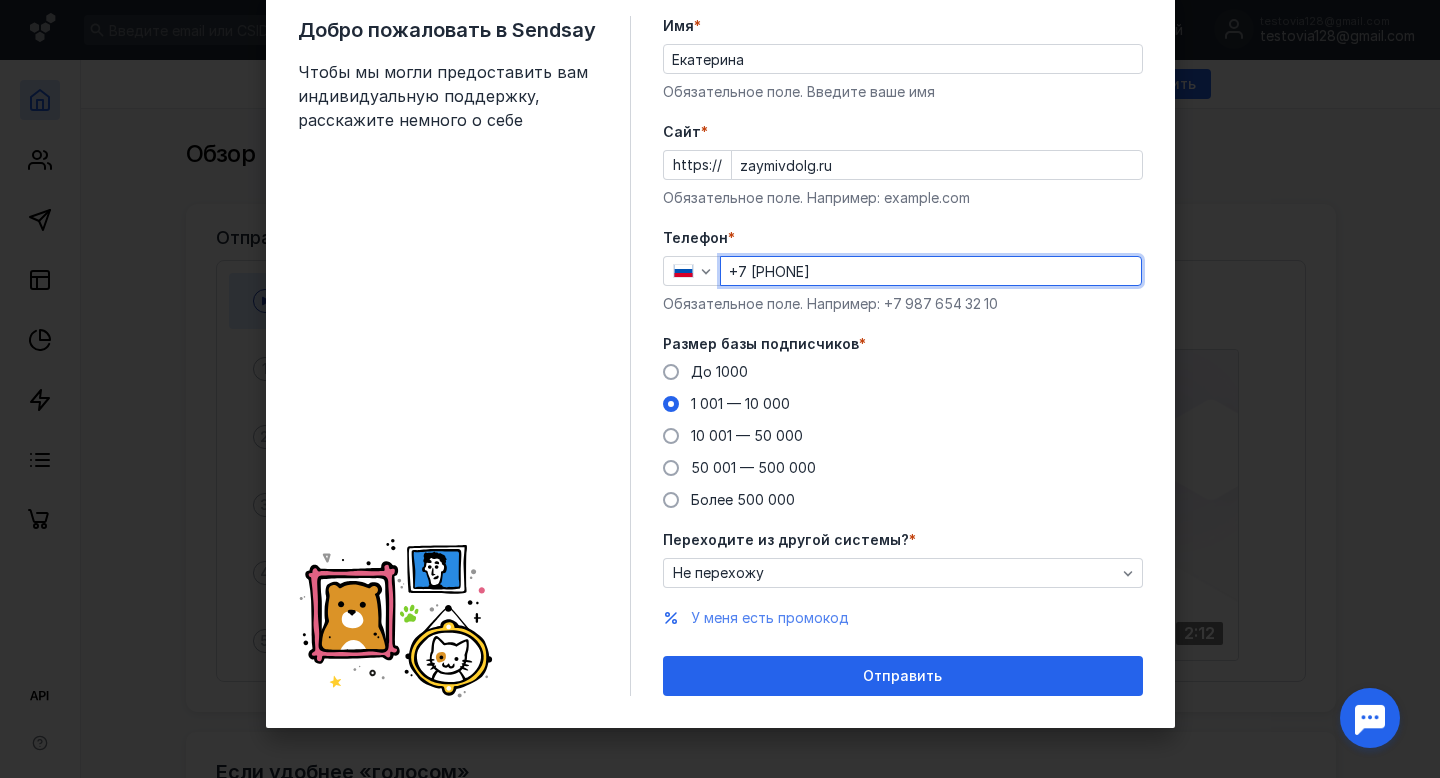 type on "+7 [PHONE]" 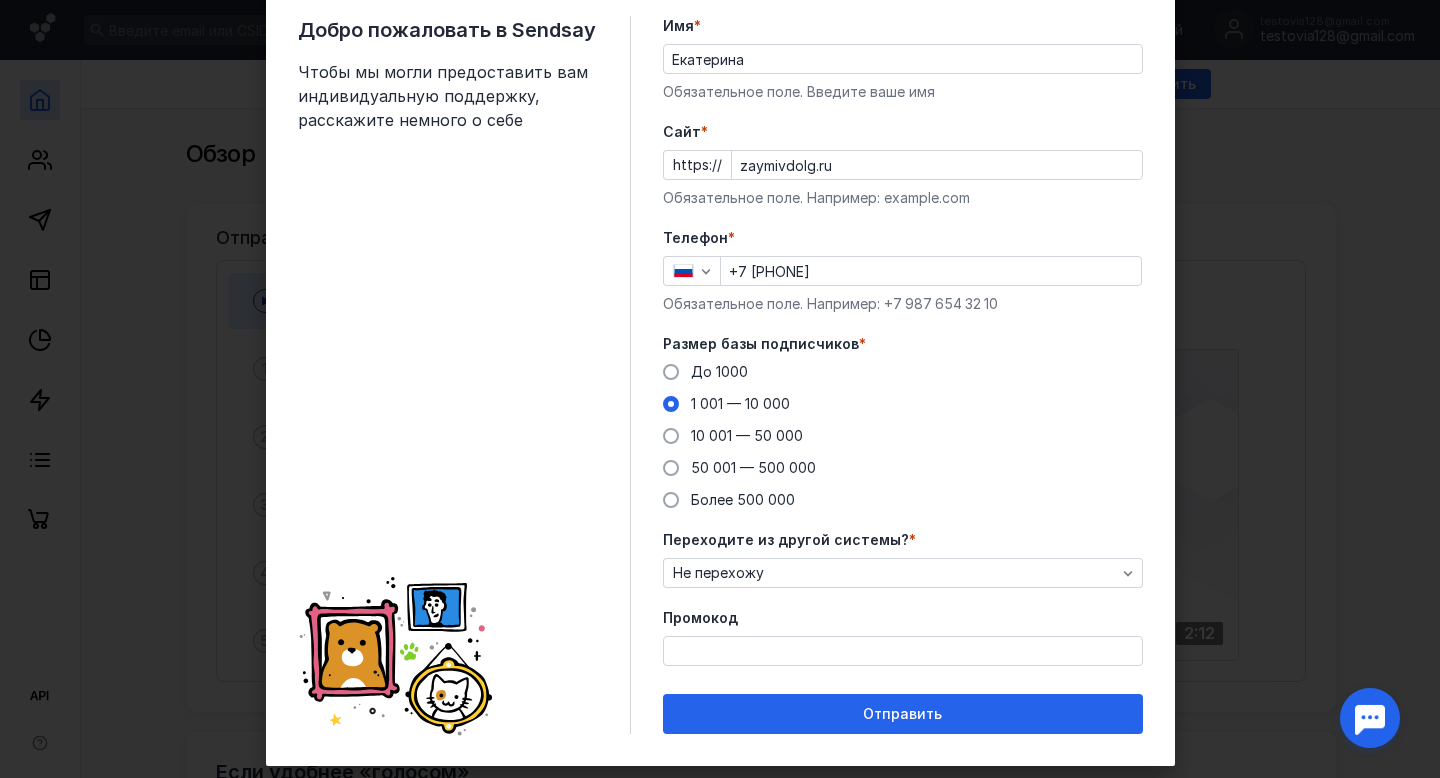 scroll, scrollTop: 104, scrollLeft: 0, axis: vertical 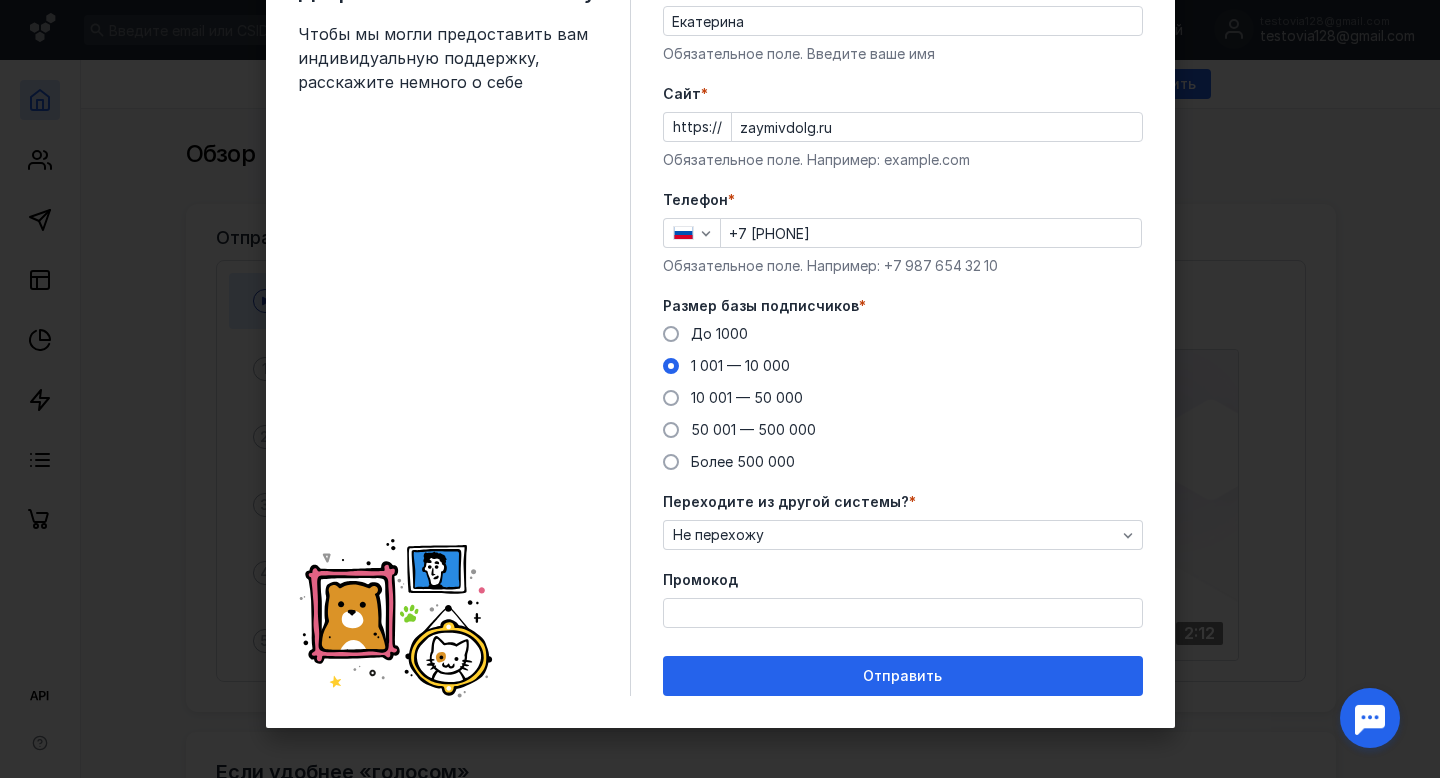 click on "Промокод" at bounding box center [903, 613] 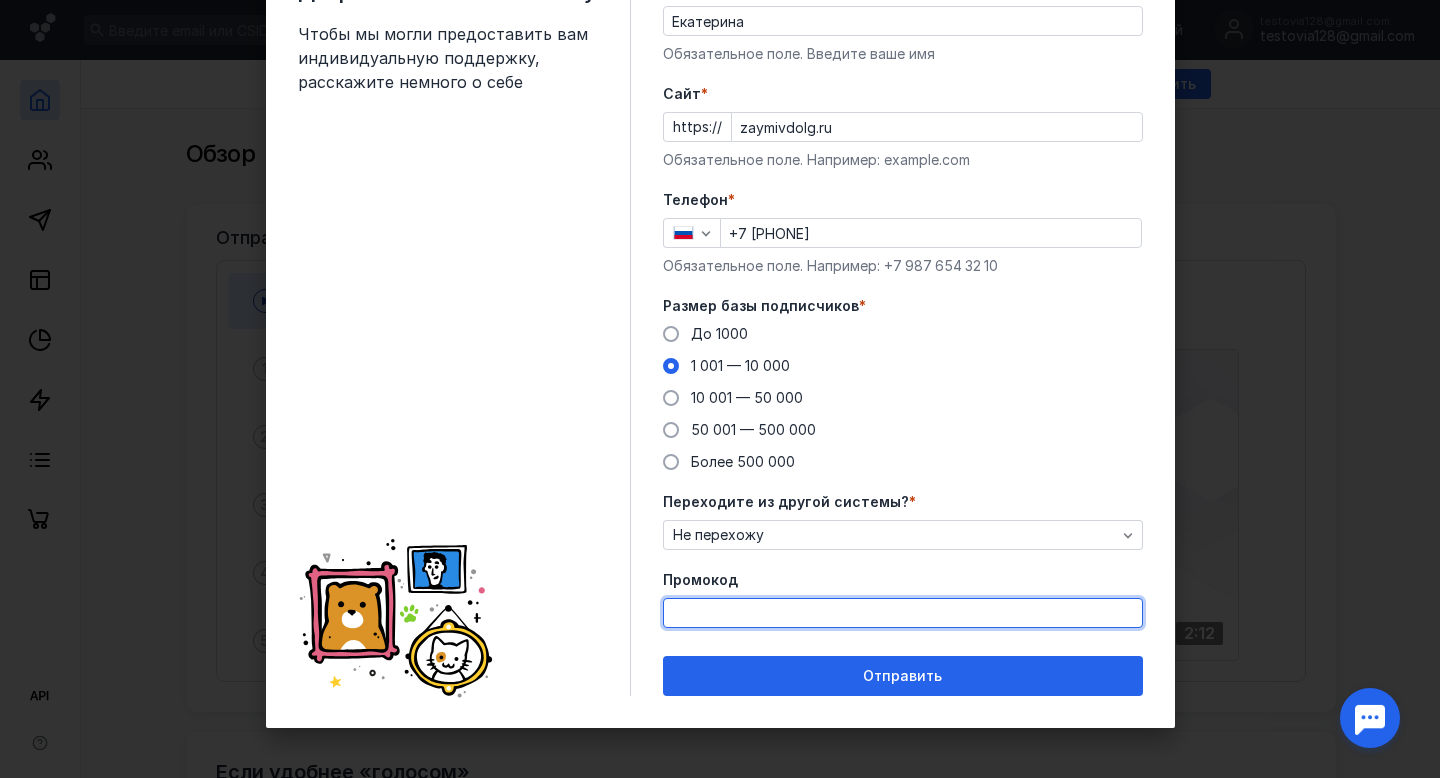 paste on "PROMO22" 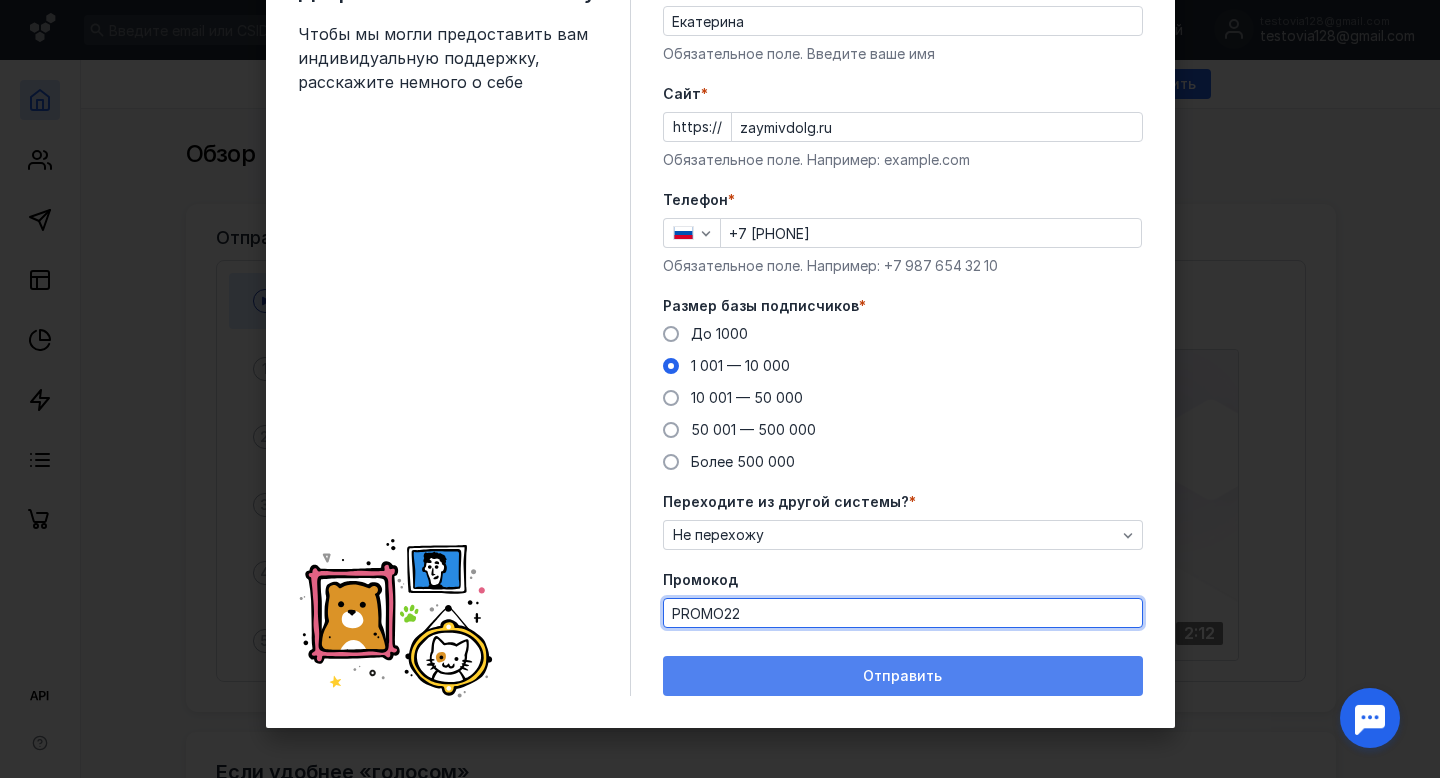 type on "PROMO22" 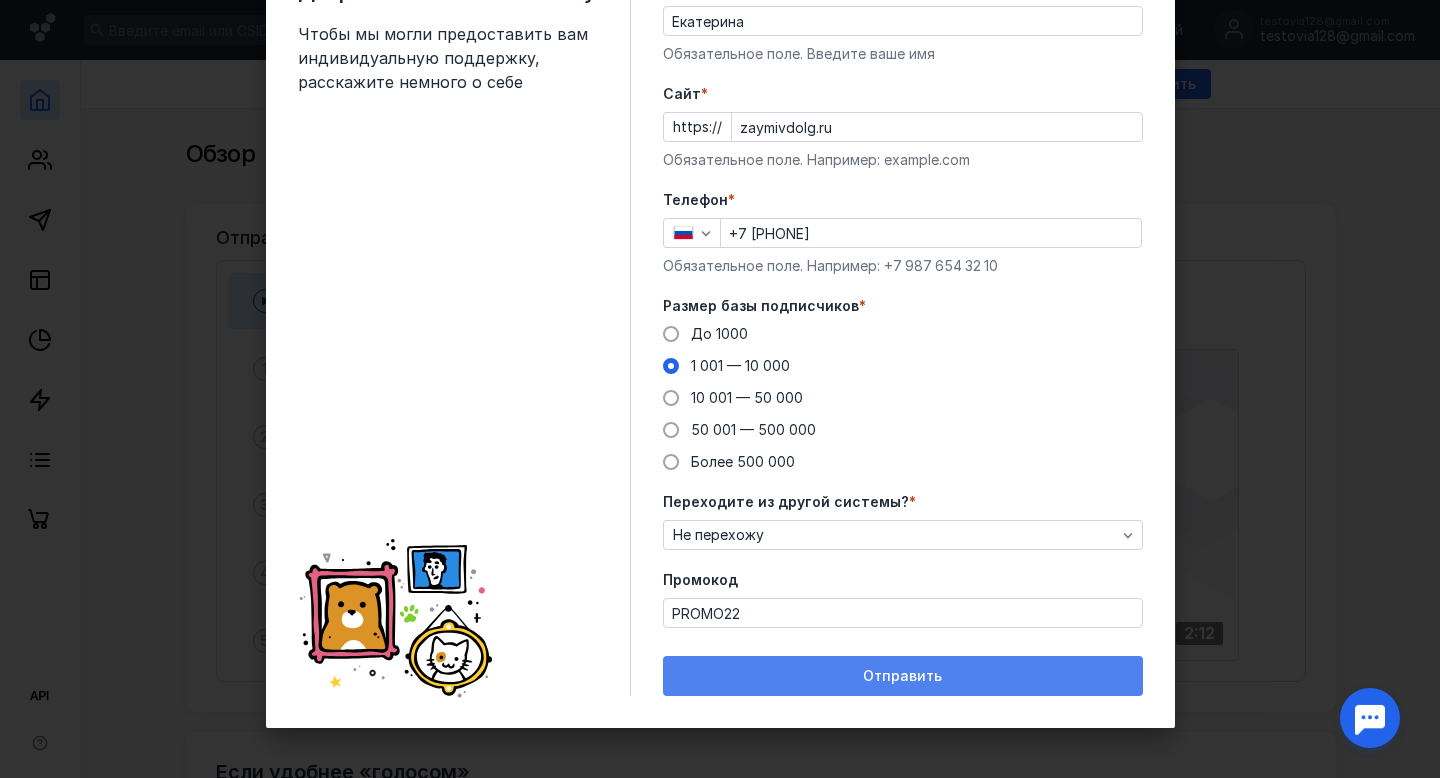 click on "Отправить" at bounding box center [903, 676] 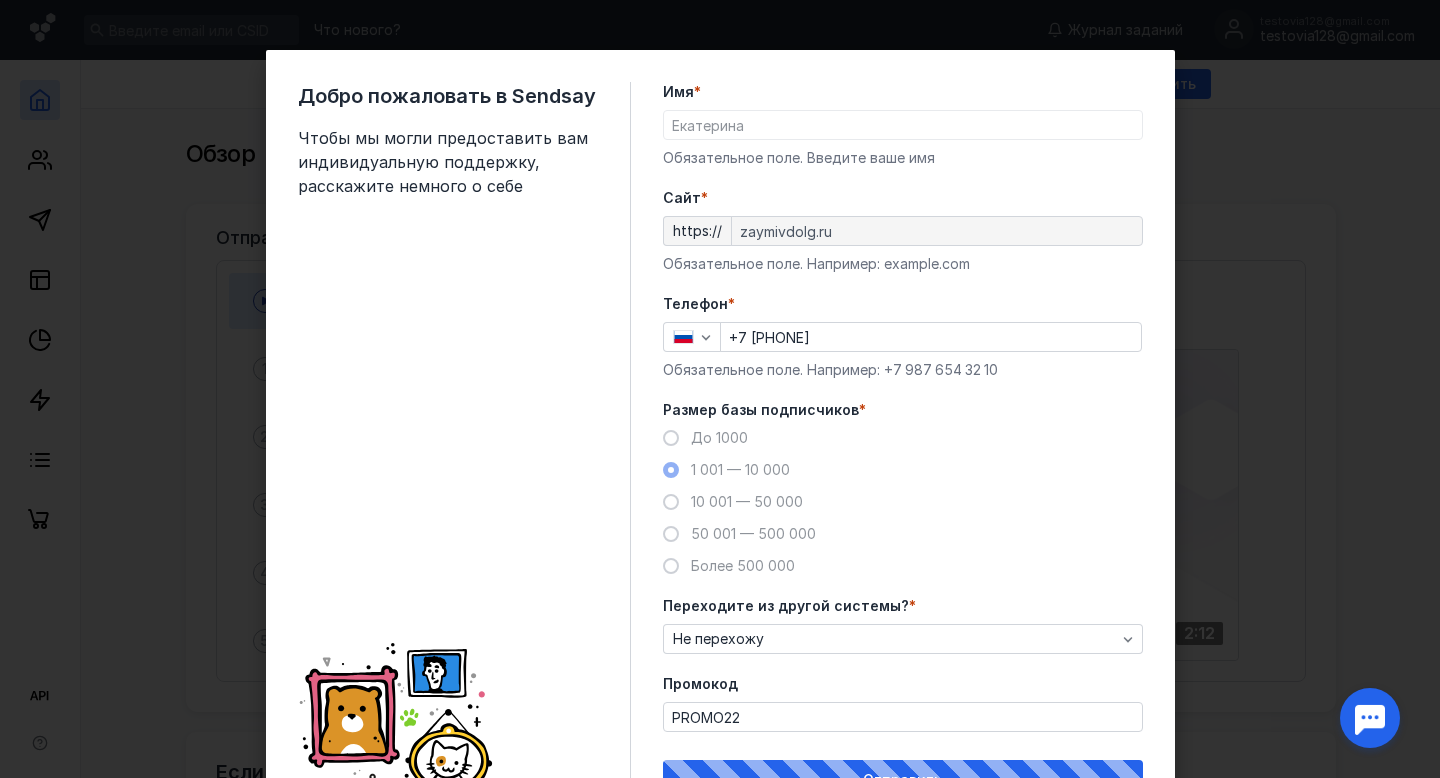 scroll, scrollTop: 104, scrollLeft: 0, axis: vertical 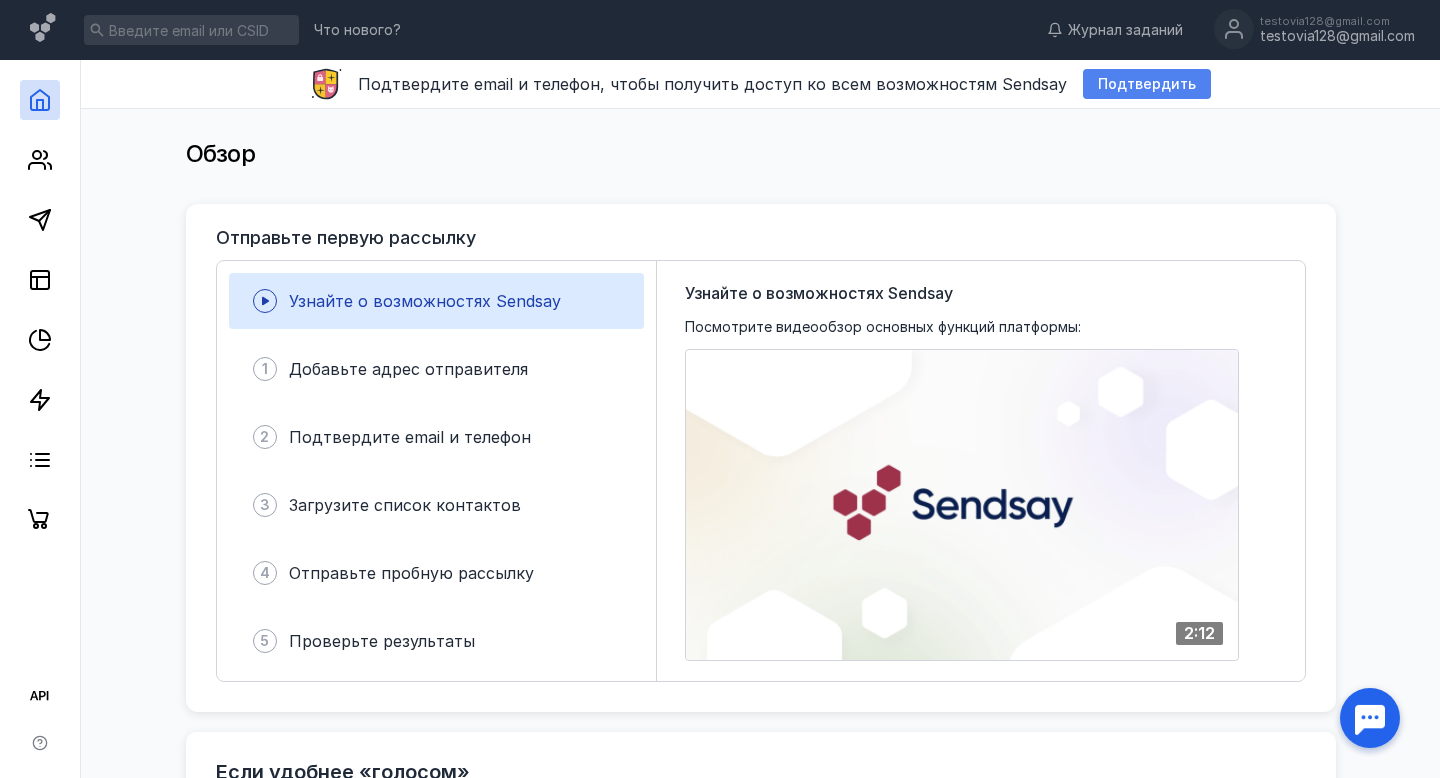 click on "Подтвердить" at bounding box center [1147, 84] 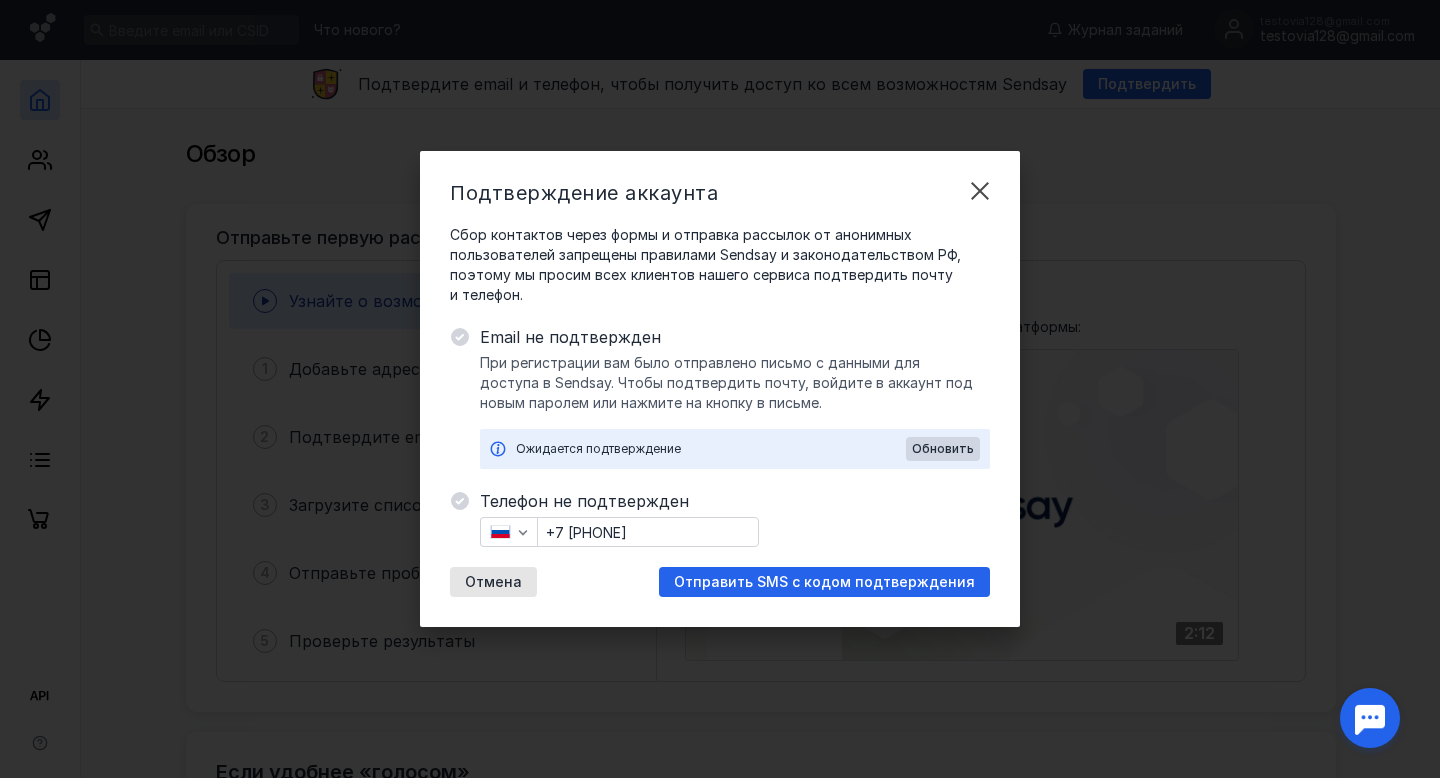 click on "Телефон не подтвержден +7 [PHONE] Отмена Отправить SMS с кодом подтверждения" at bounding box center (735, 543) 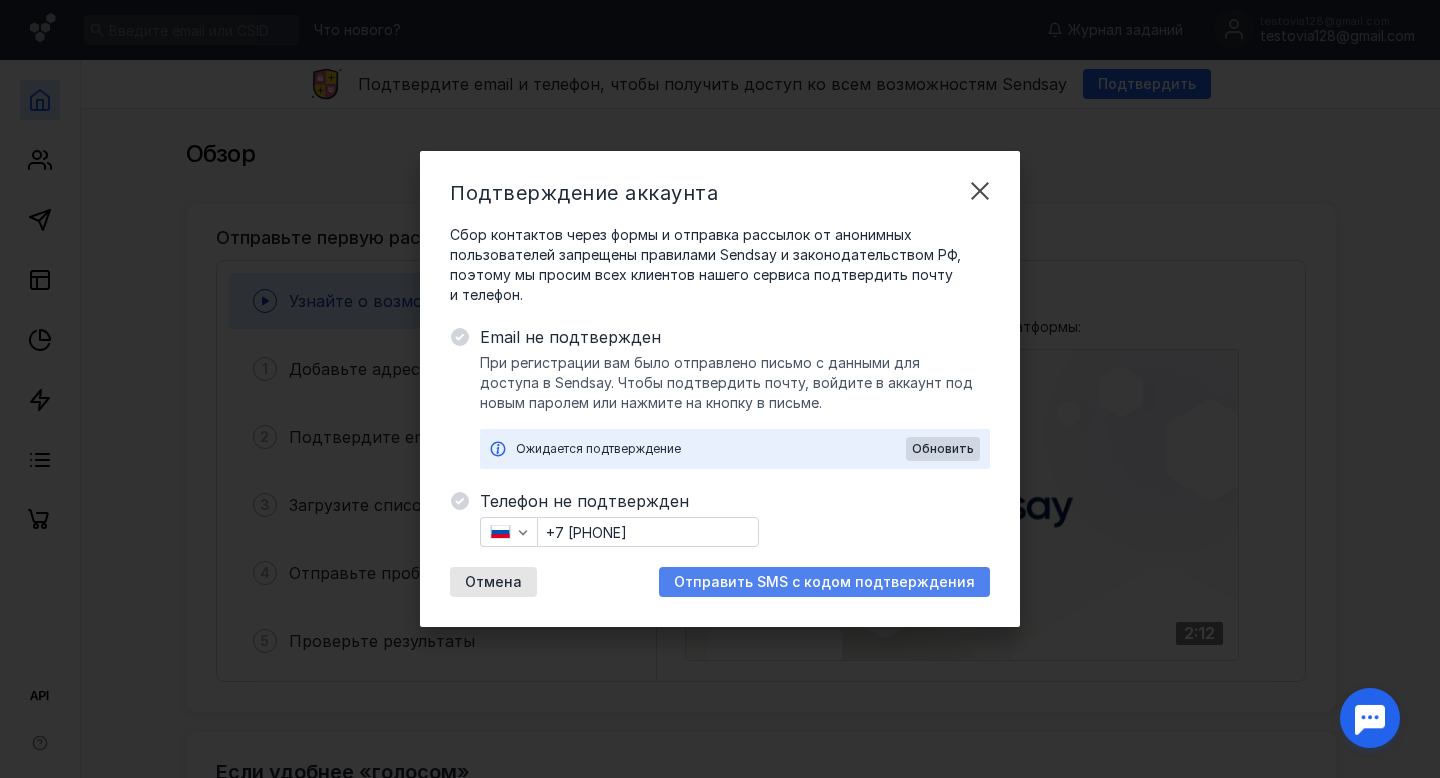 click on "Отправить SMS с кодом подтверждения" at bounding box center [824, 582] 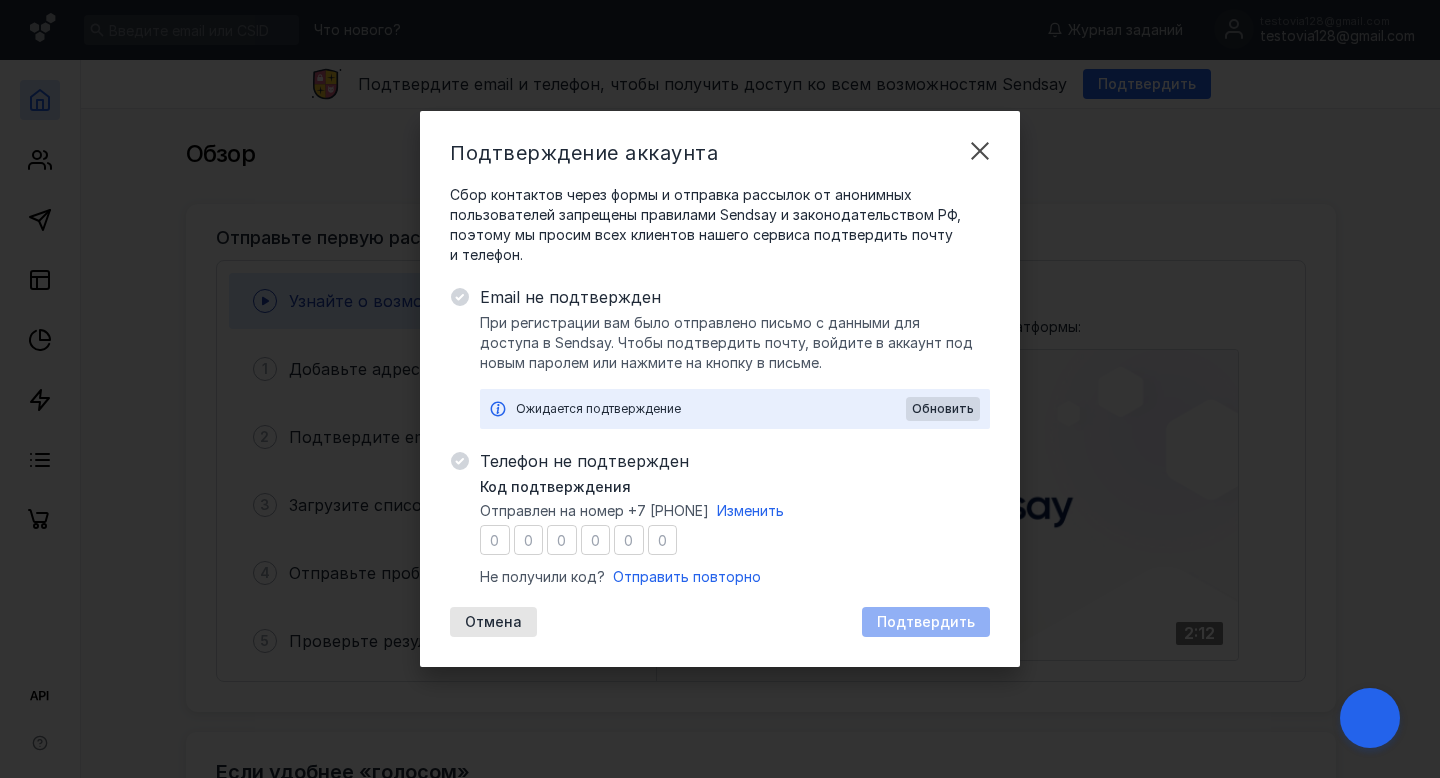 type on "2" 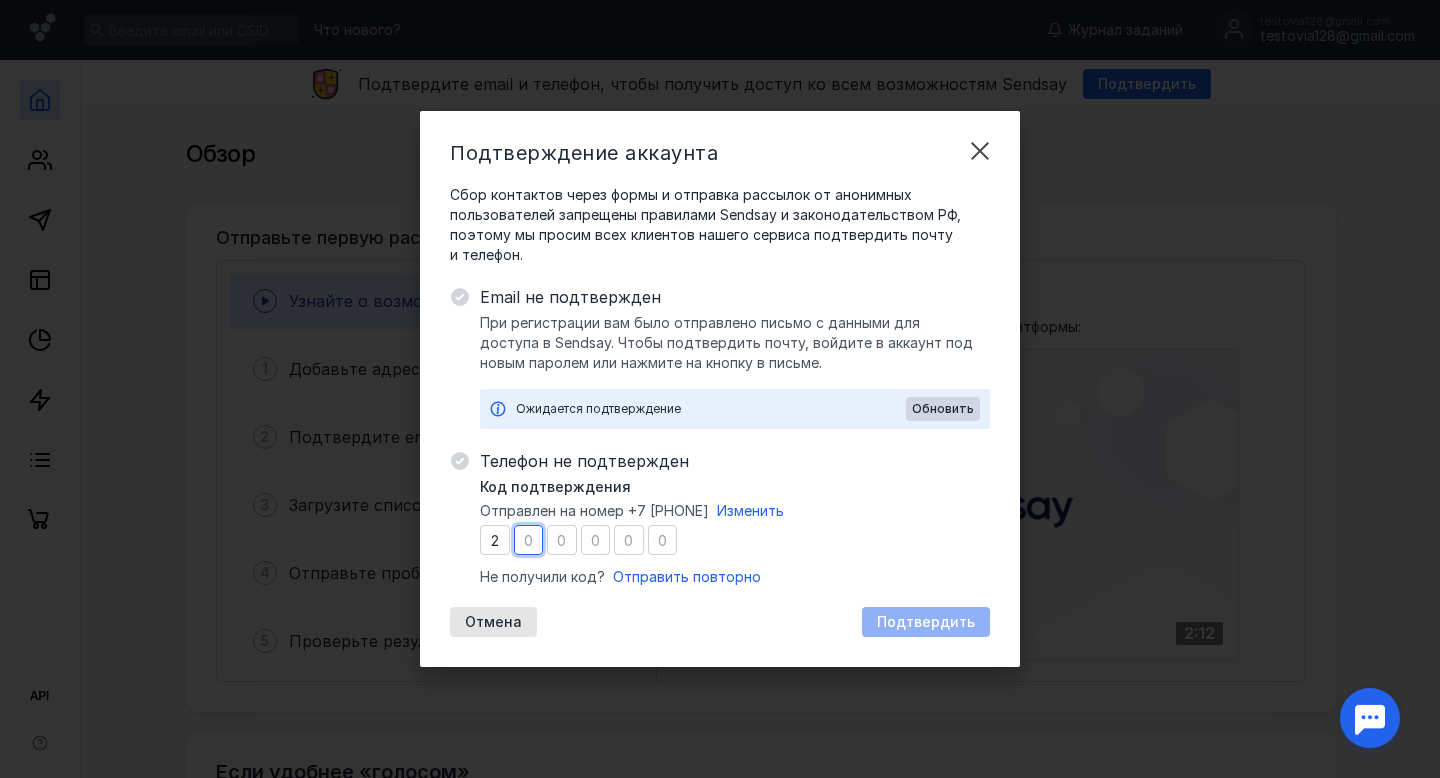 type on "9" 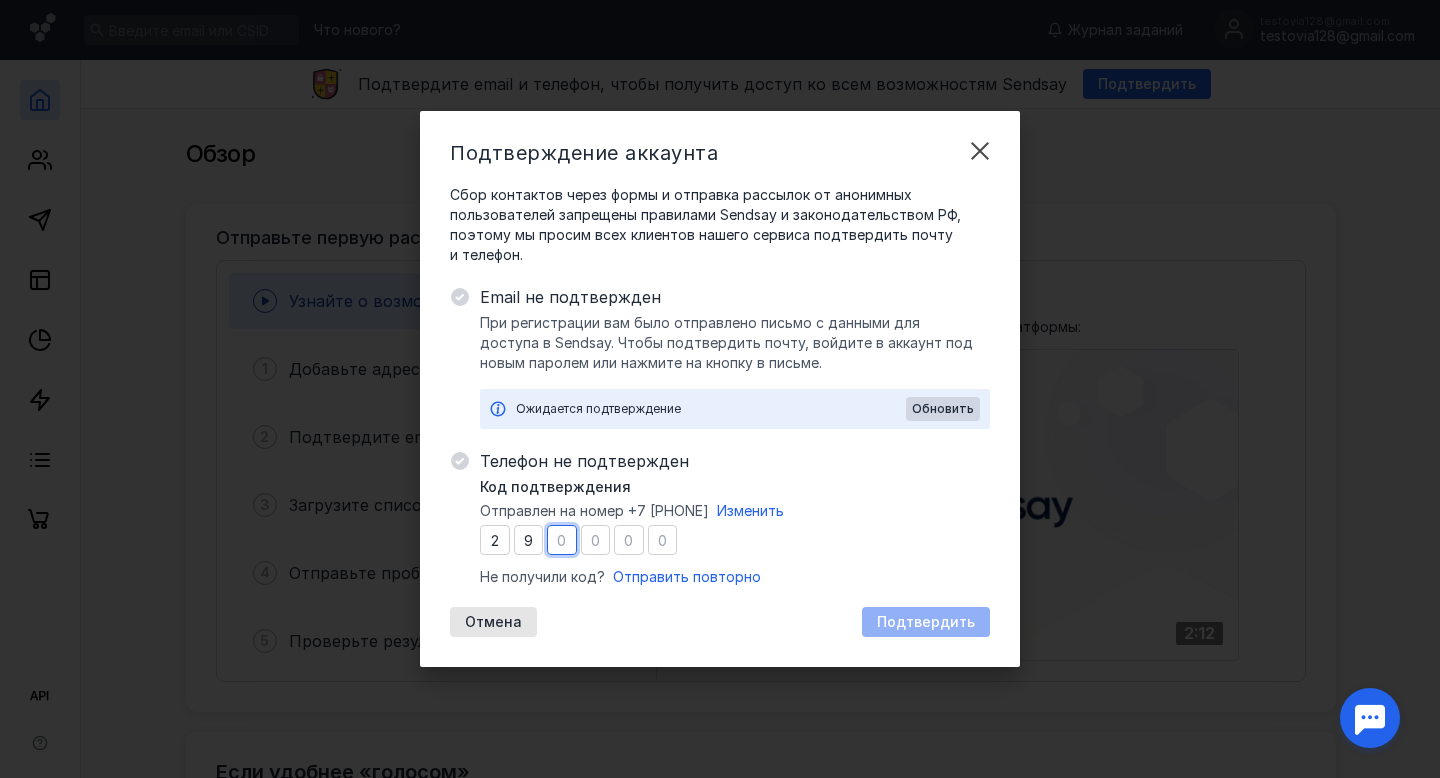 type on "4" 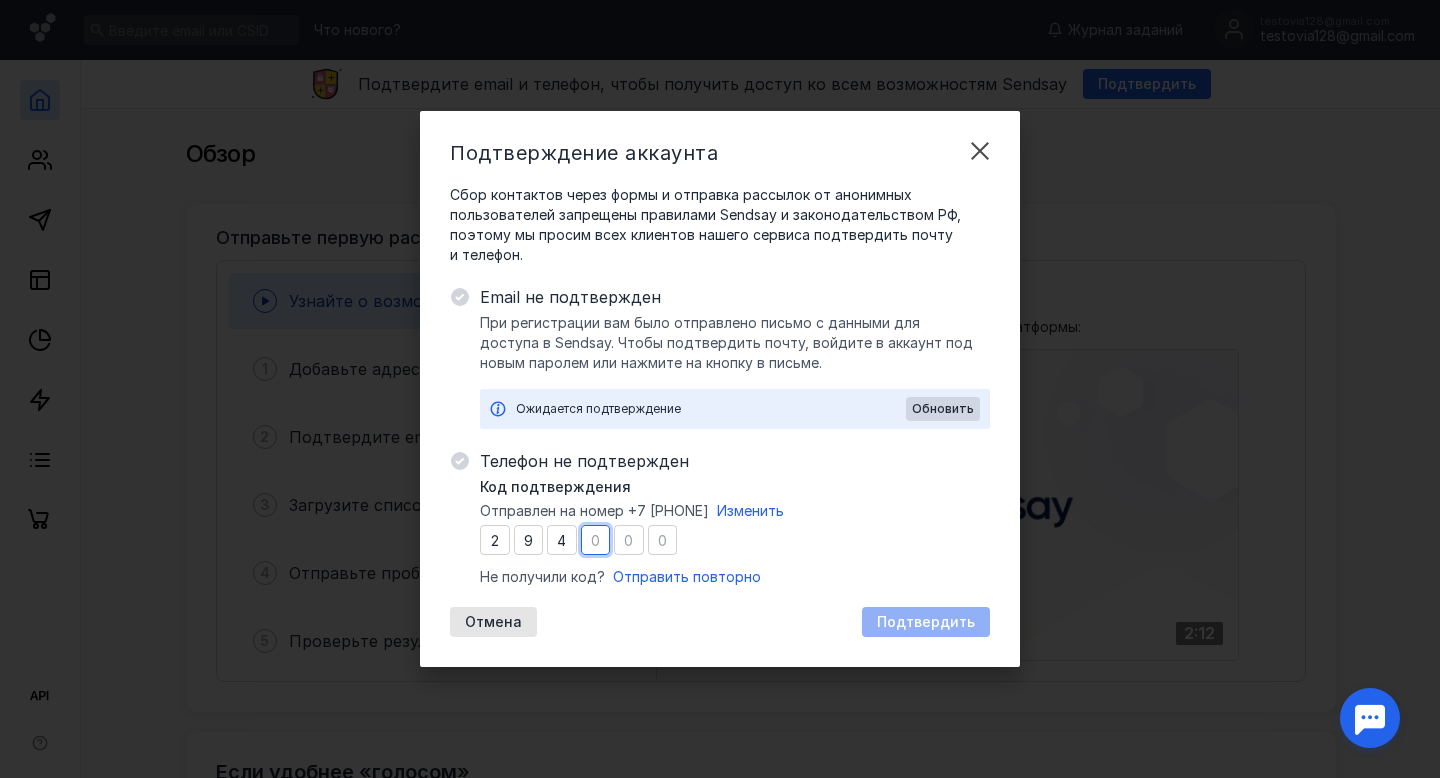 type on "8" 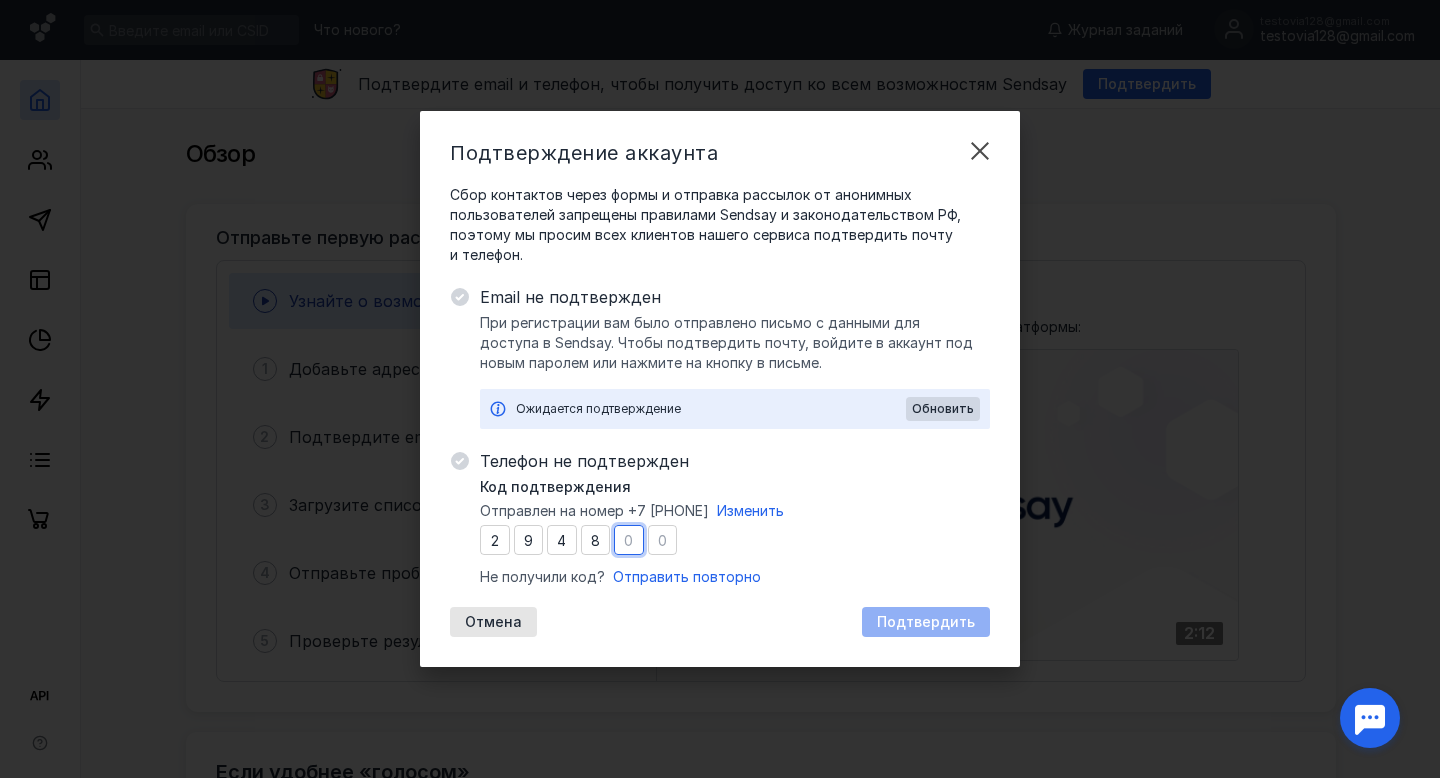 type on "8" 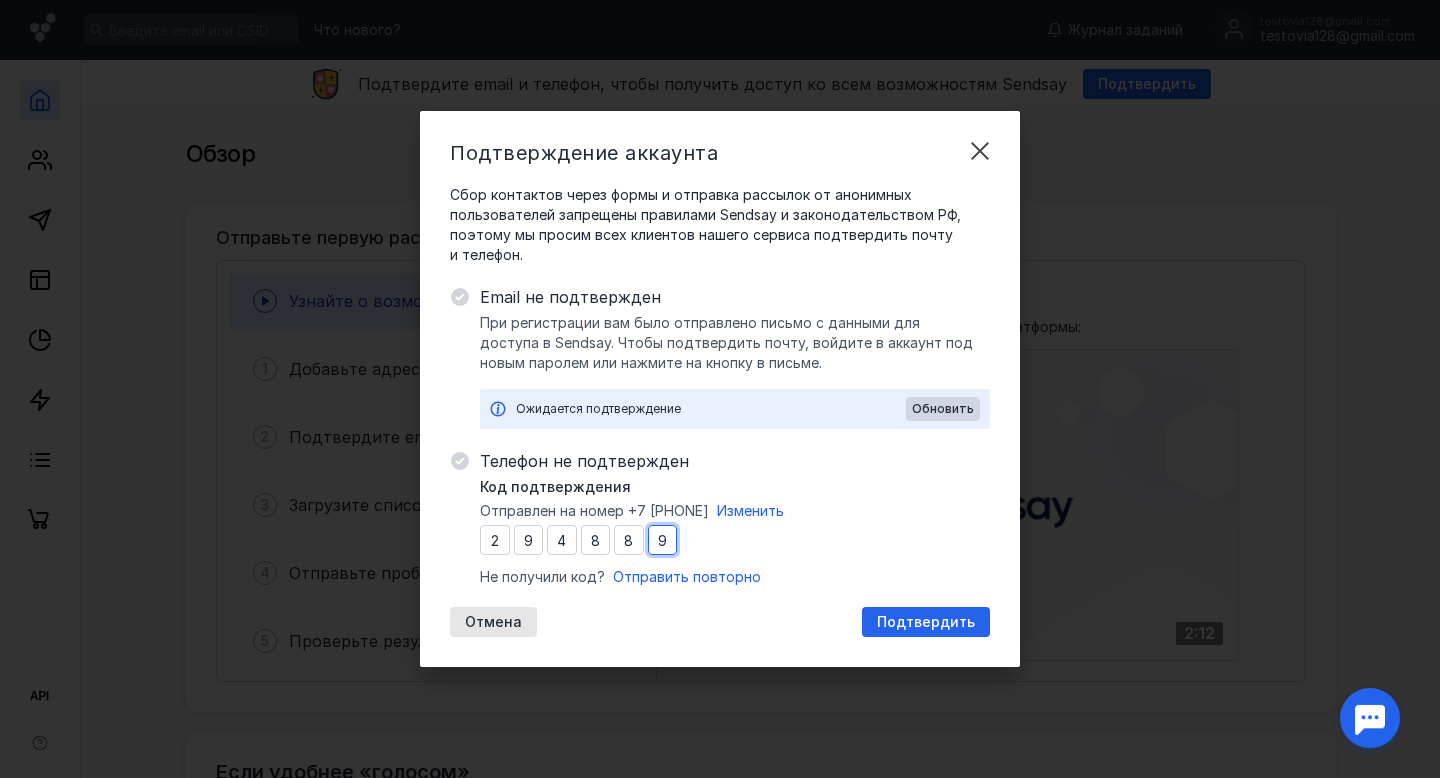 type on "9" 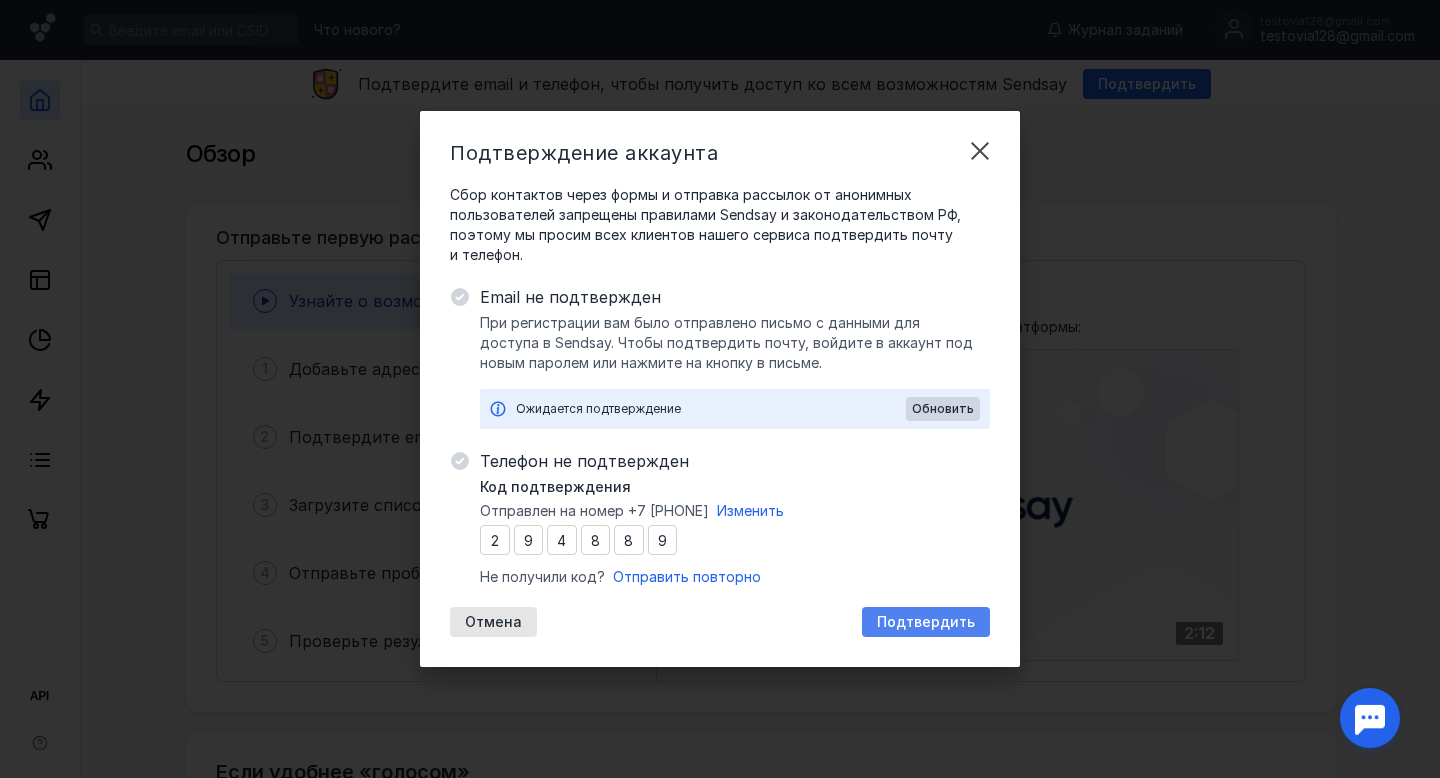 click on "Подтвердить" at bounding box center (926, 622) 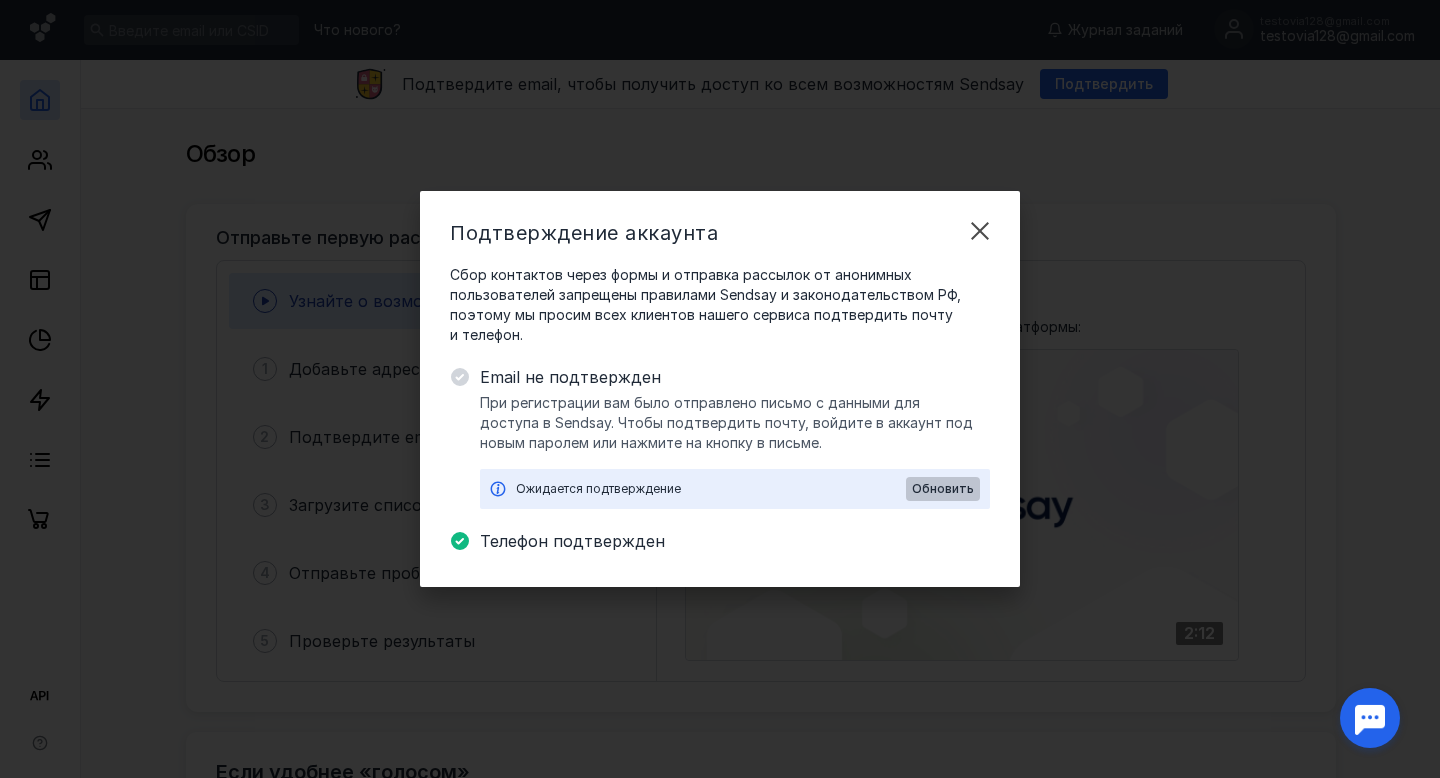 click on "Обновить" at bounding box center [943, 489] 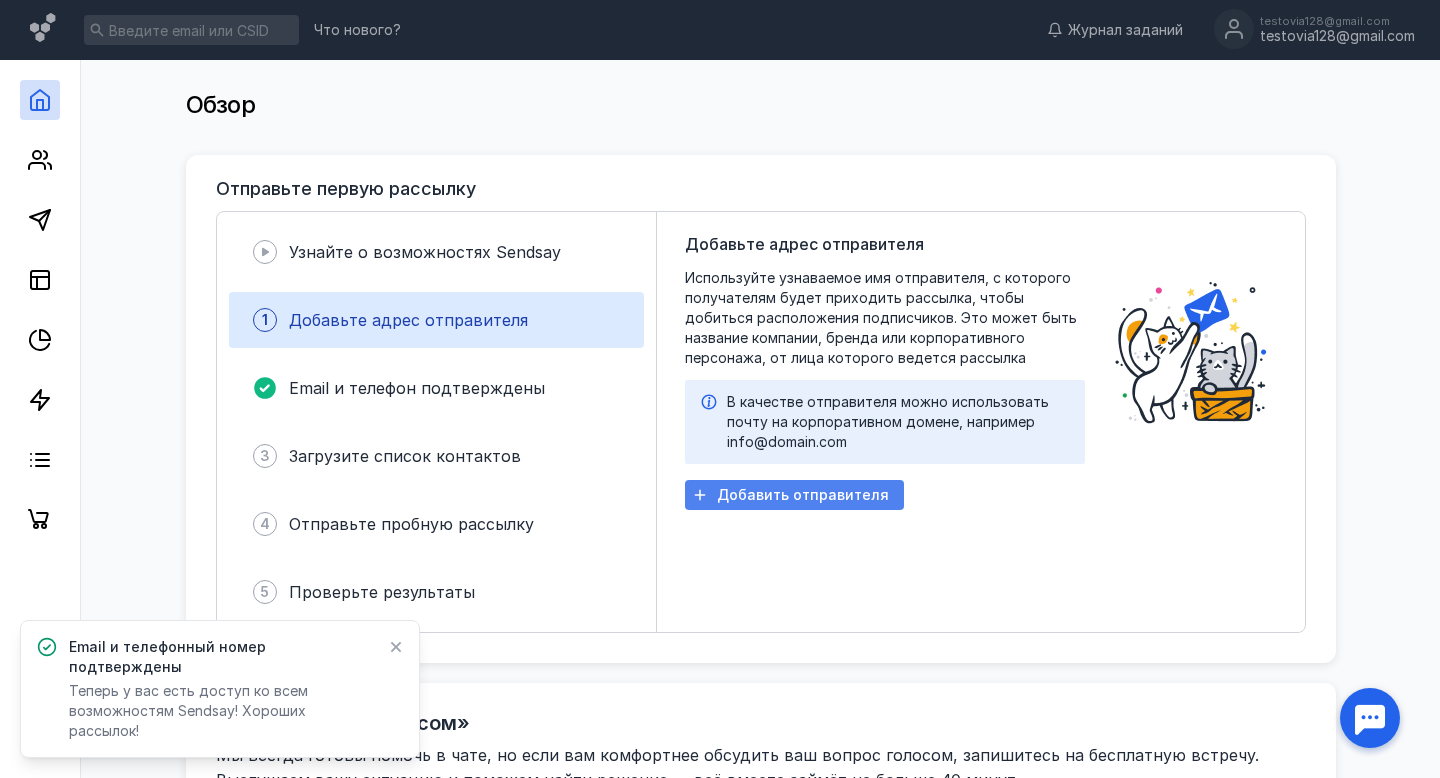 click on "Добавить отправителя" at bounding box center (803, 495) 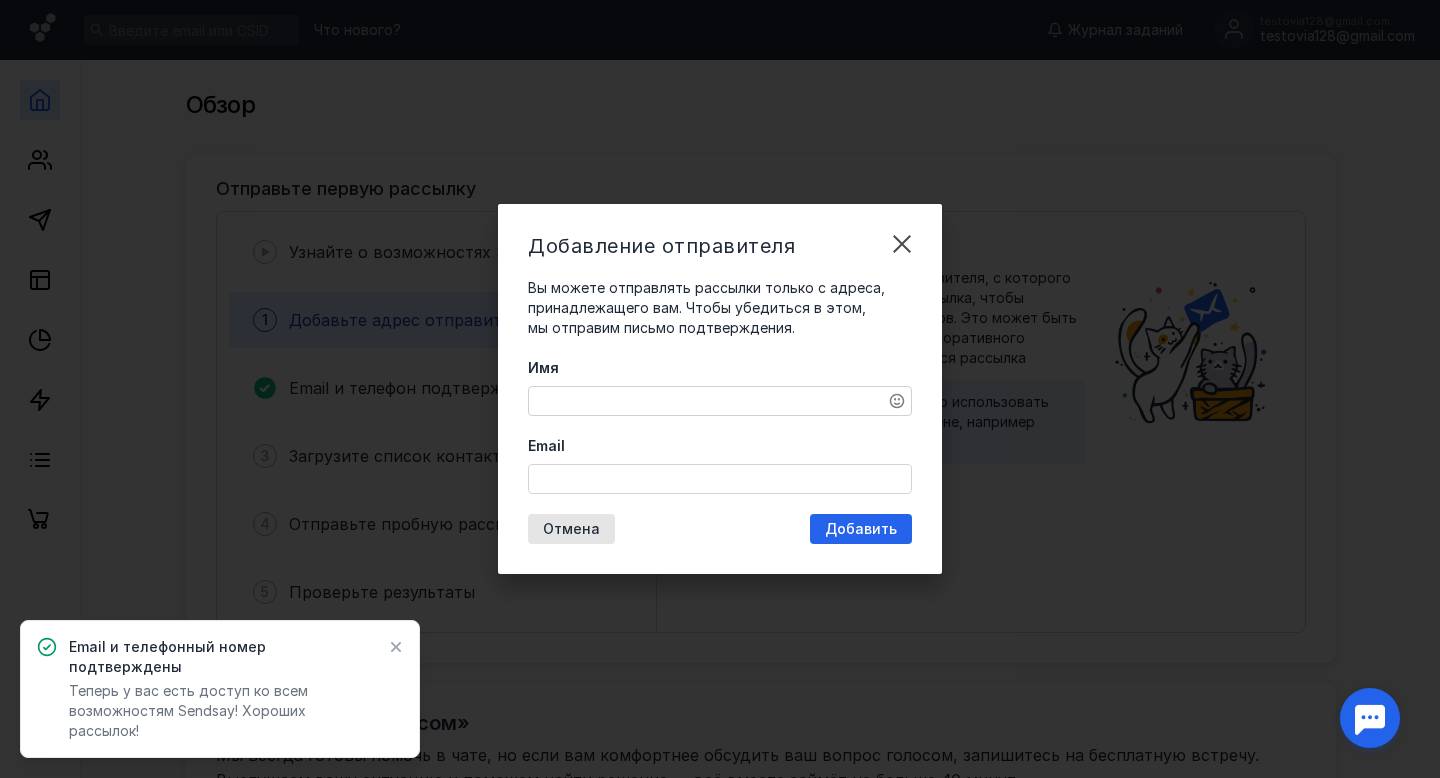 click on "Имя" at bounding box center [720, 401] 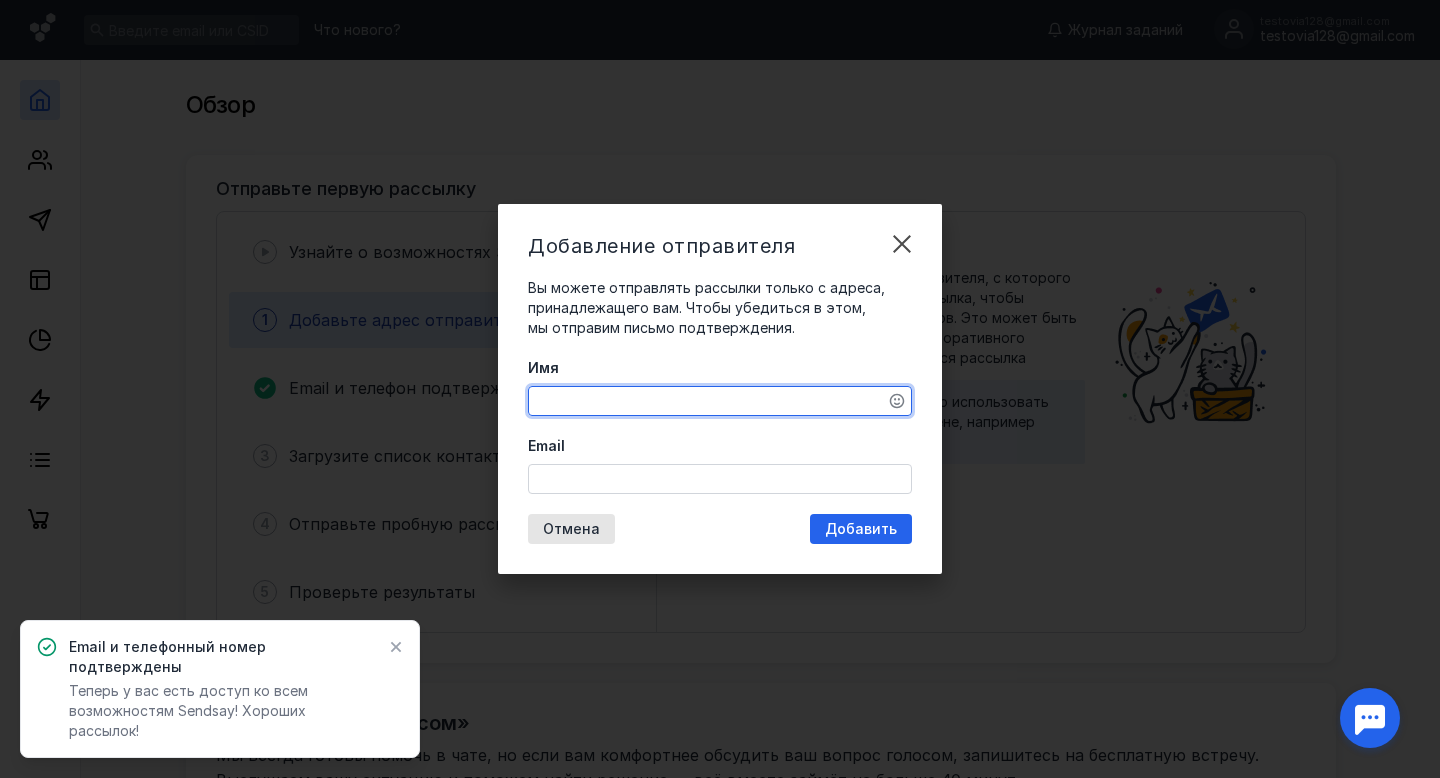 type on "Е" 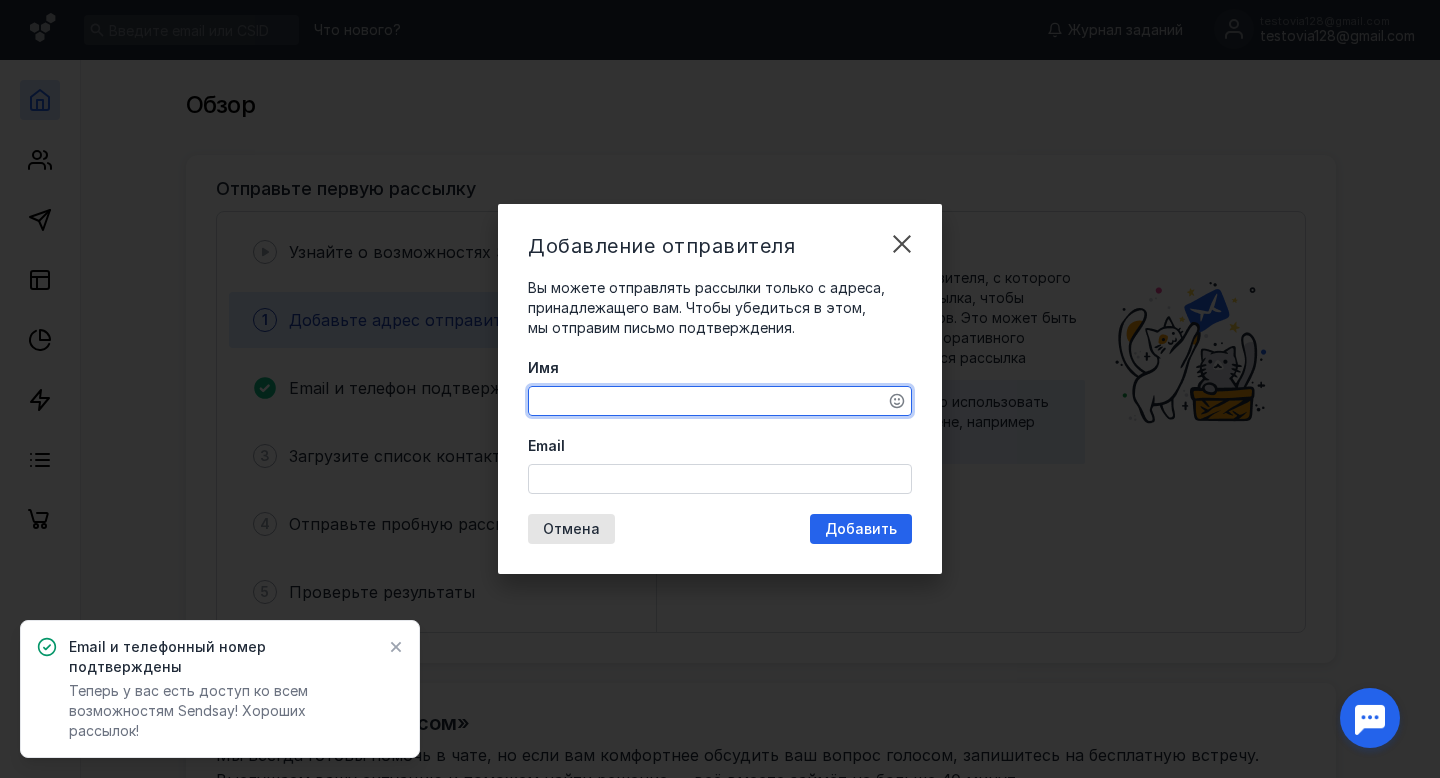 type on "С" 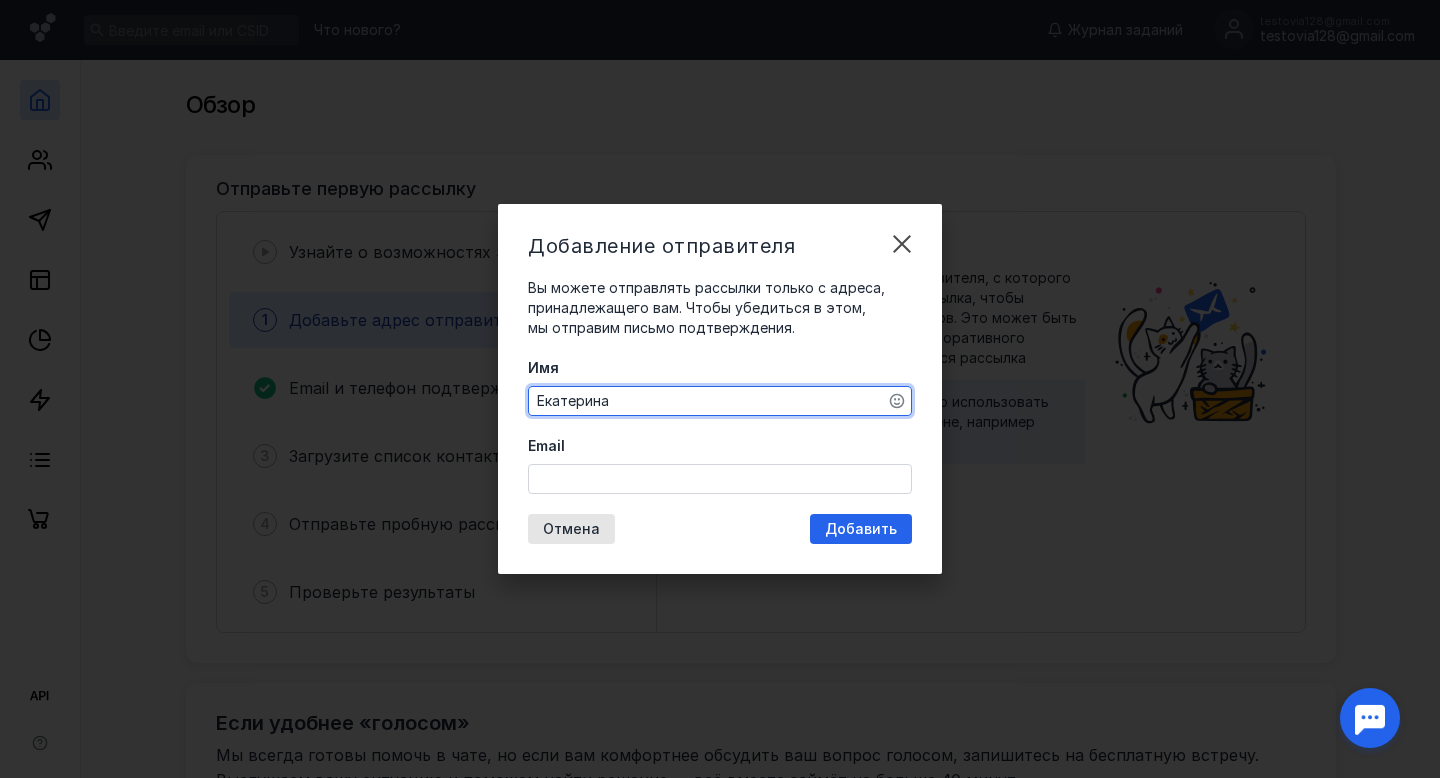 type on "Екатерина" 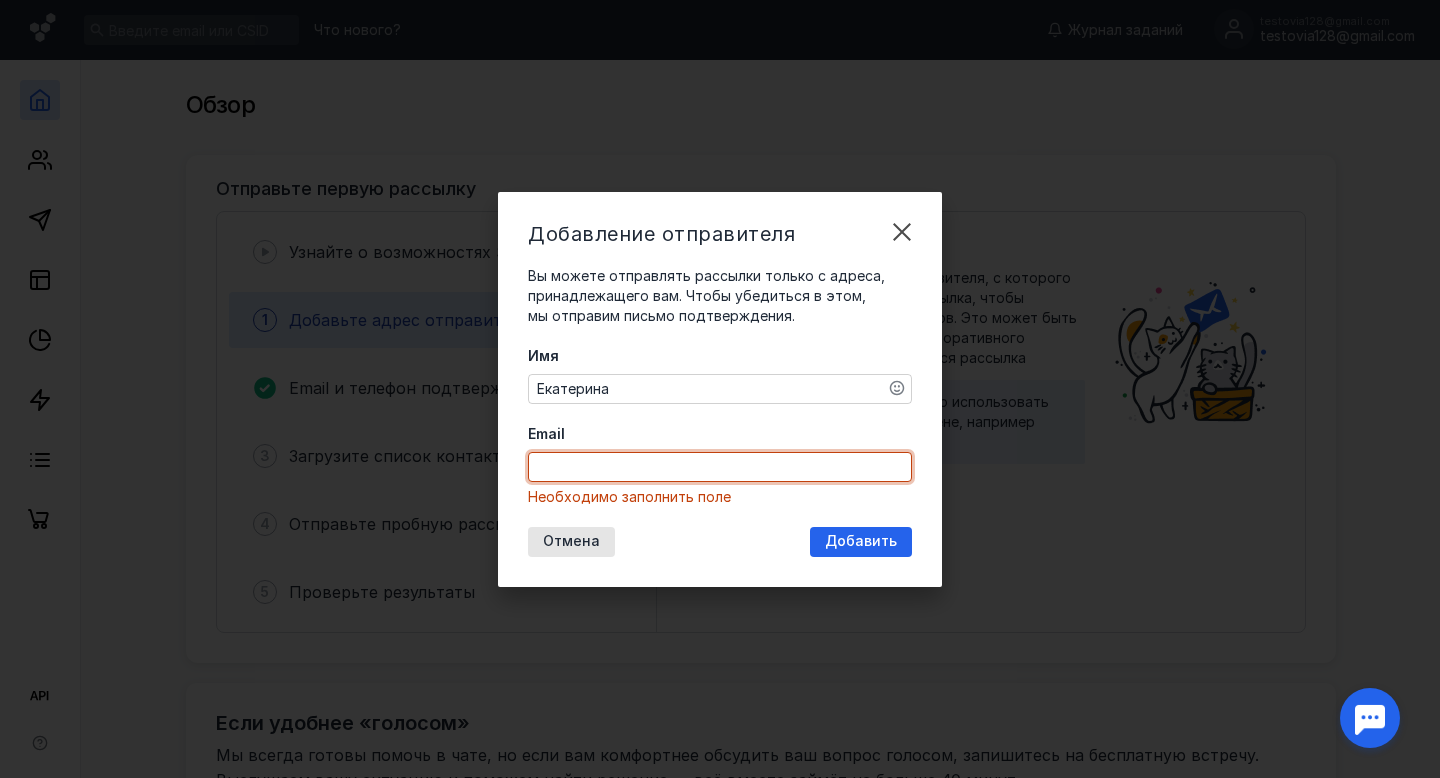click on "Email" at bounding box center [720, 467] 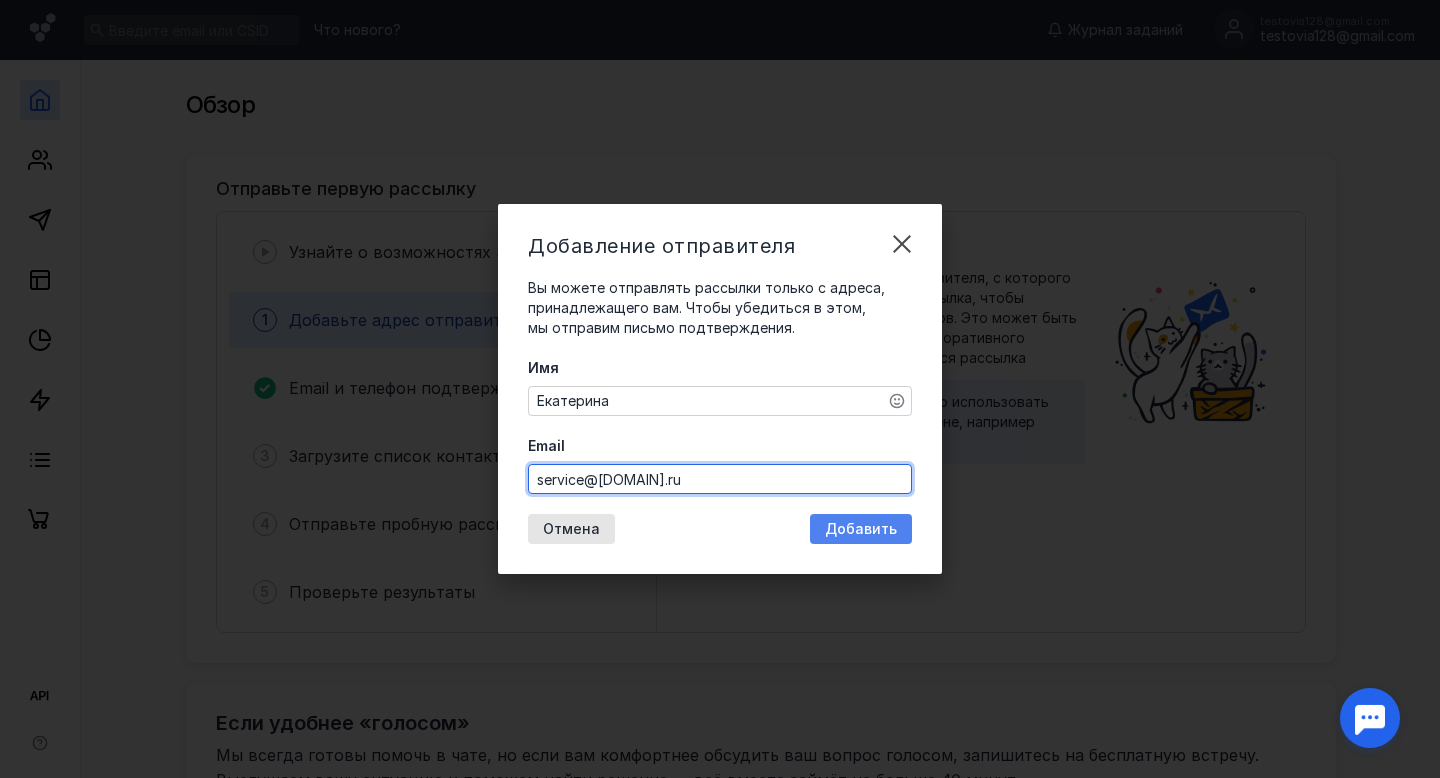 type on "service@[DOMAIN].ru" 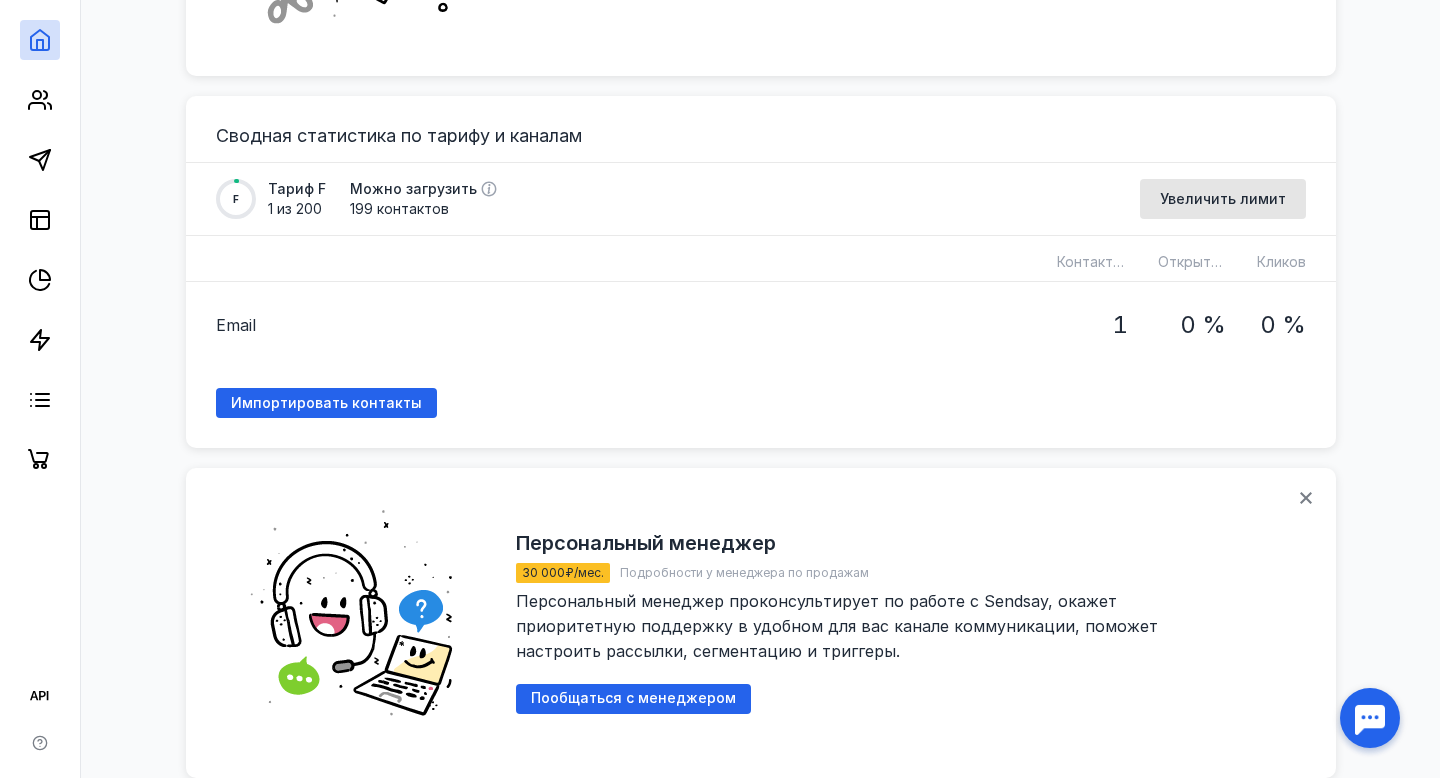 scroll, scrollTop: 2223, scrollLeft: 0, axis: vertical 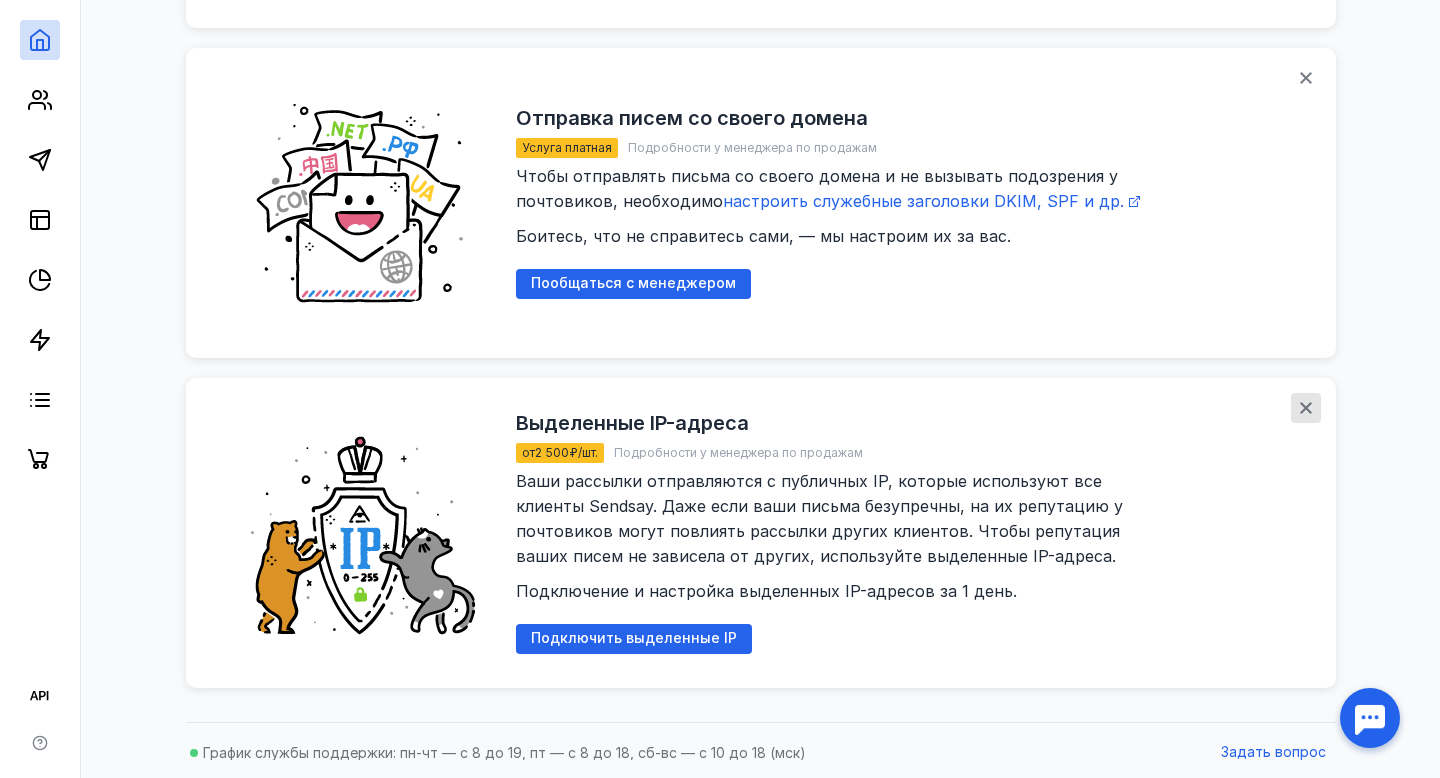 click 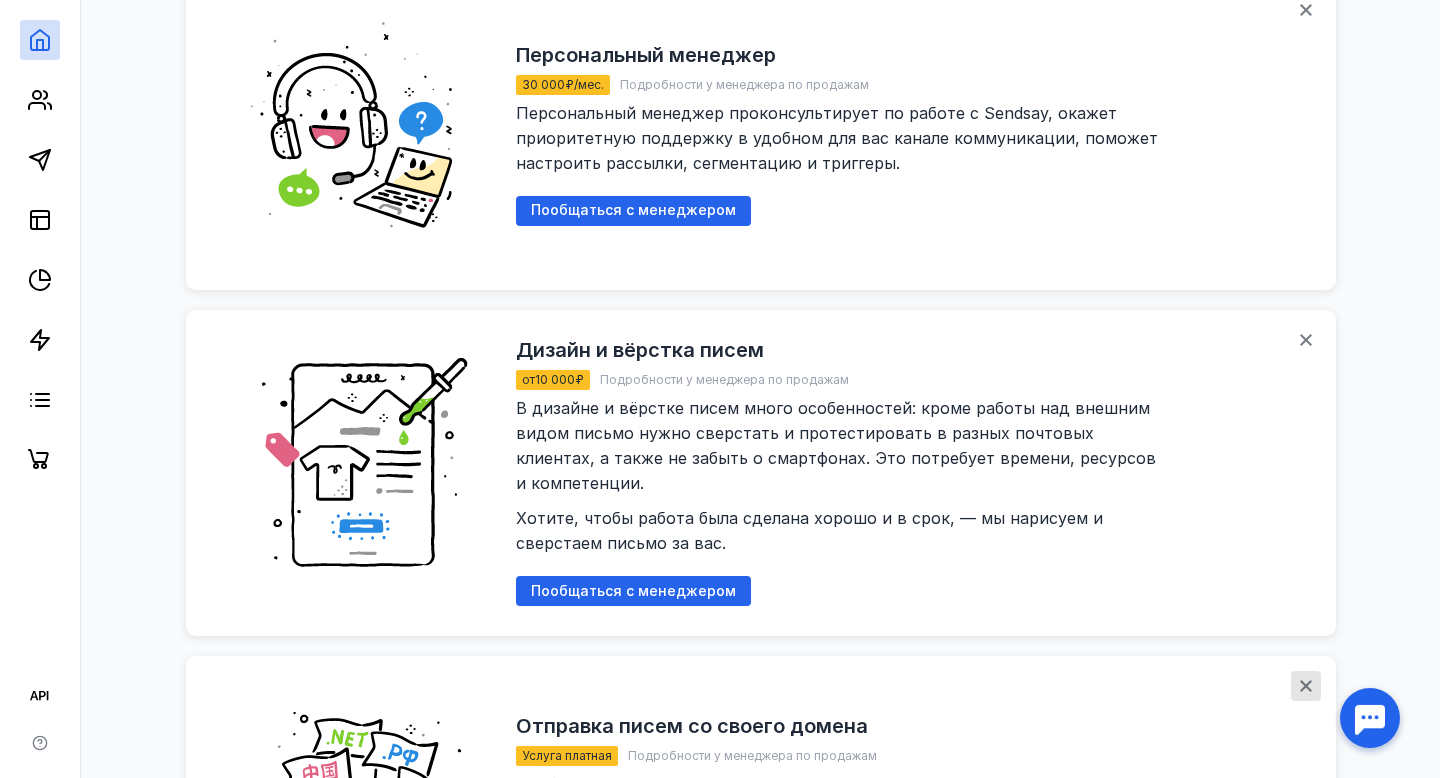 scroll, scrollTop: 1618, scrollLeft: 0, axis: vertical 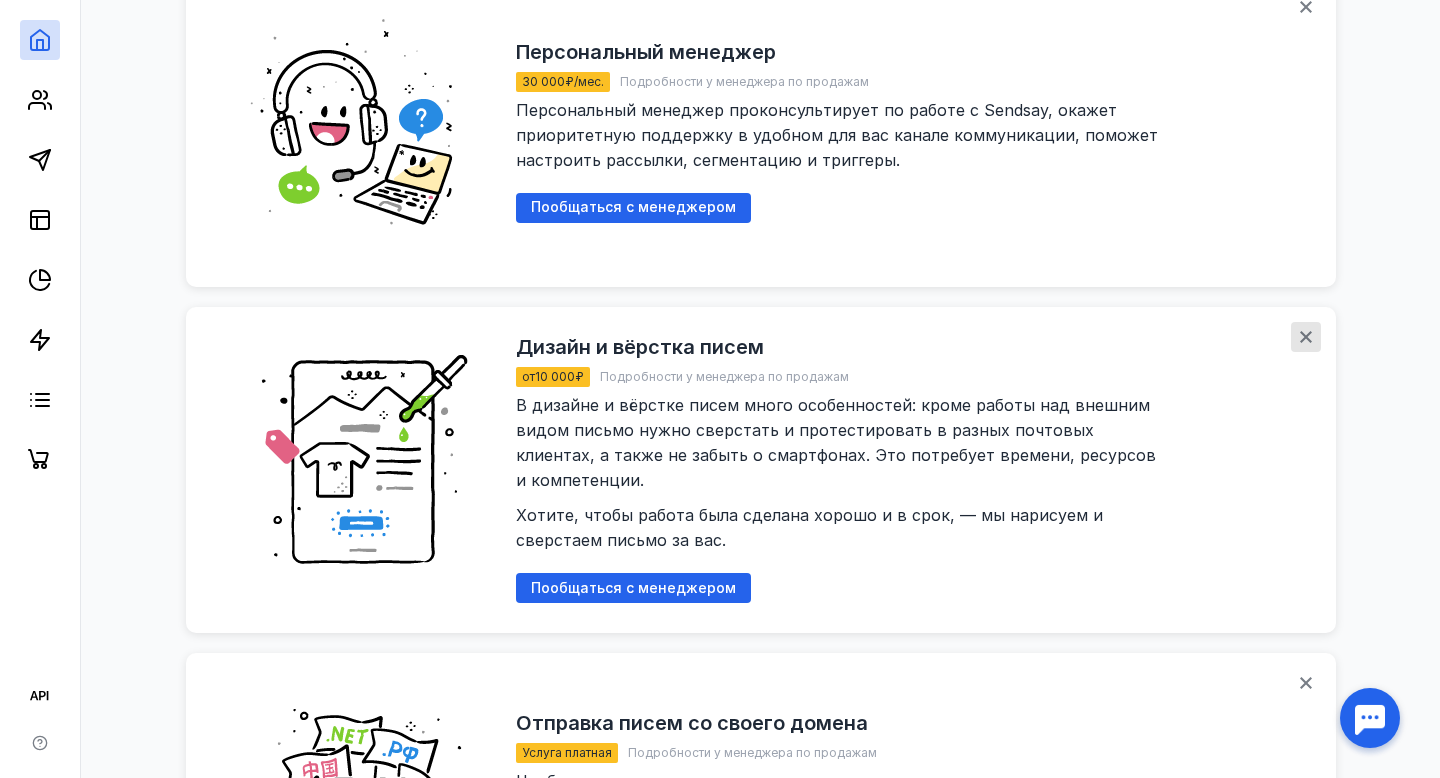 click 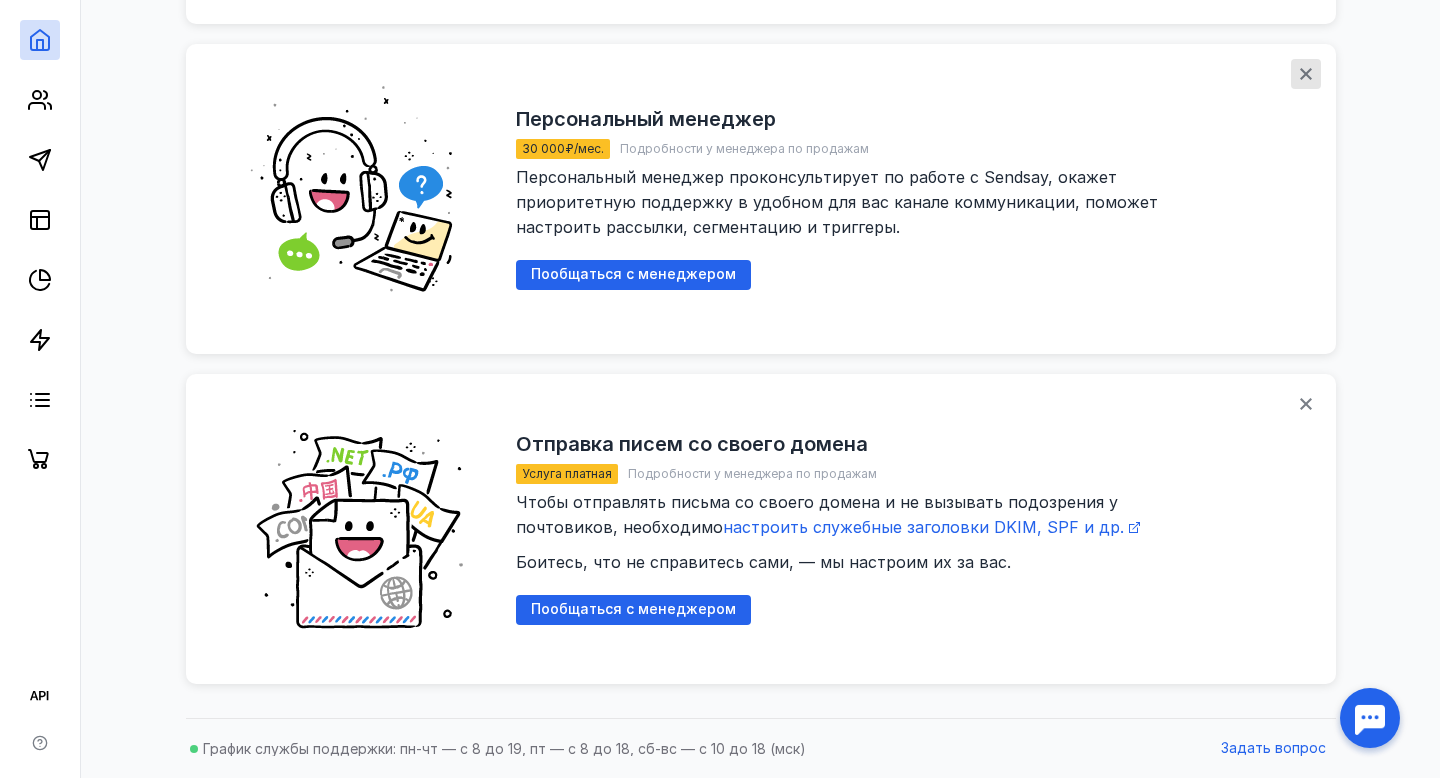 click 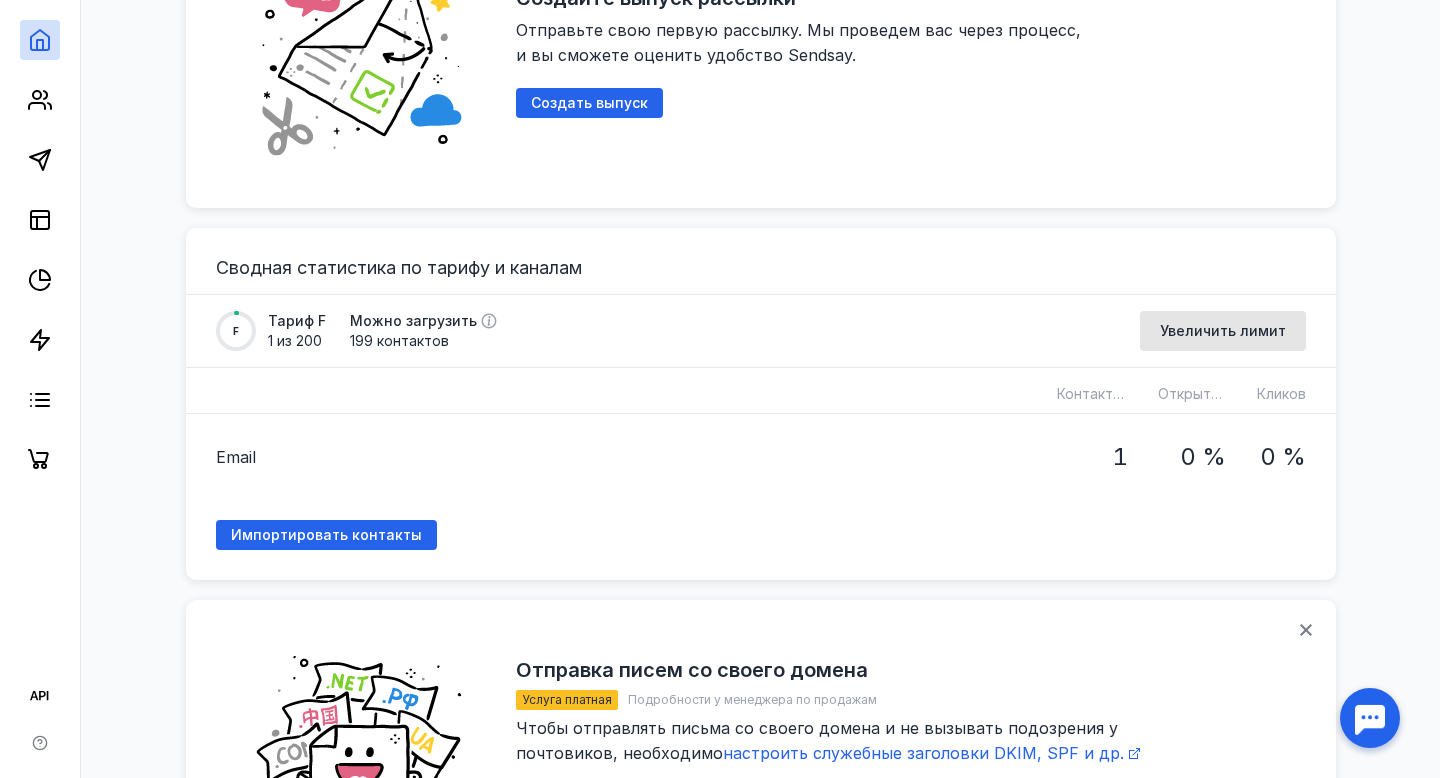 scroll, scrollTop: 997, scrollLeft: 0, axis: vertical 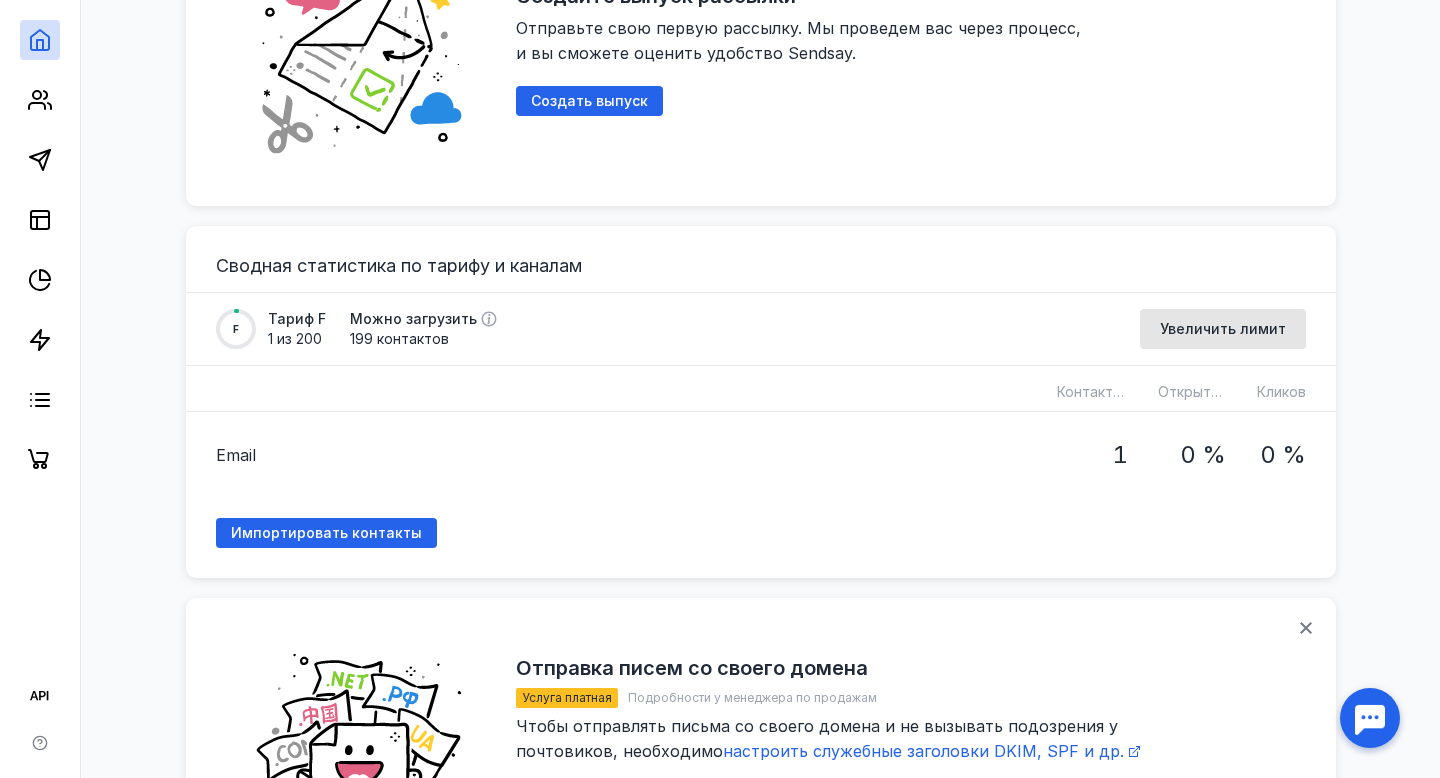 click at bounding box center [1370, 718] 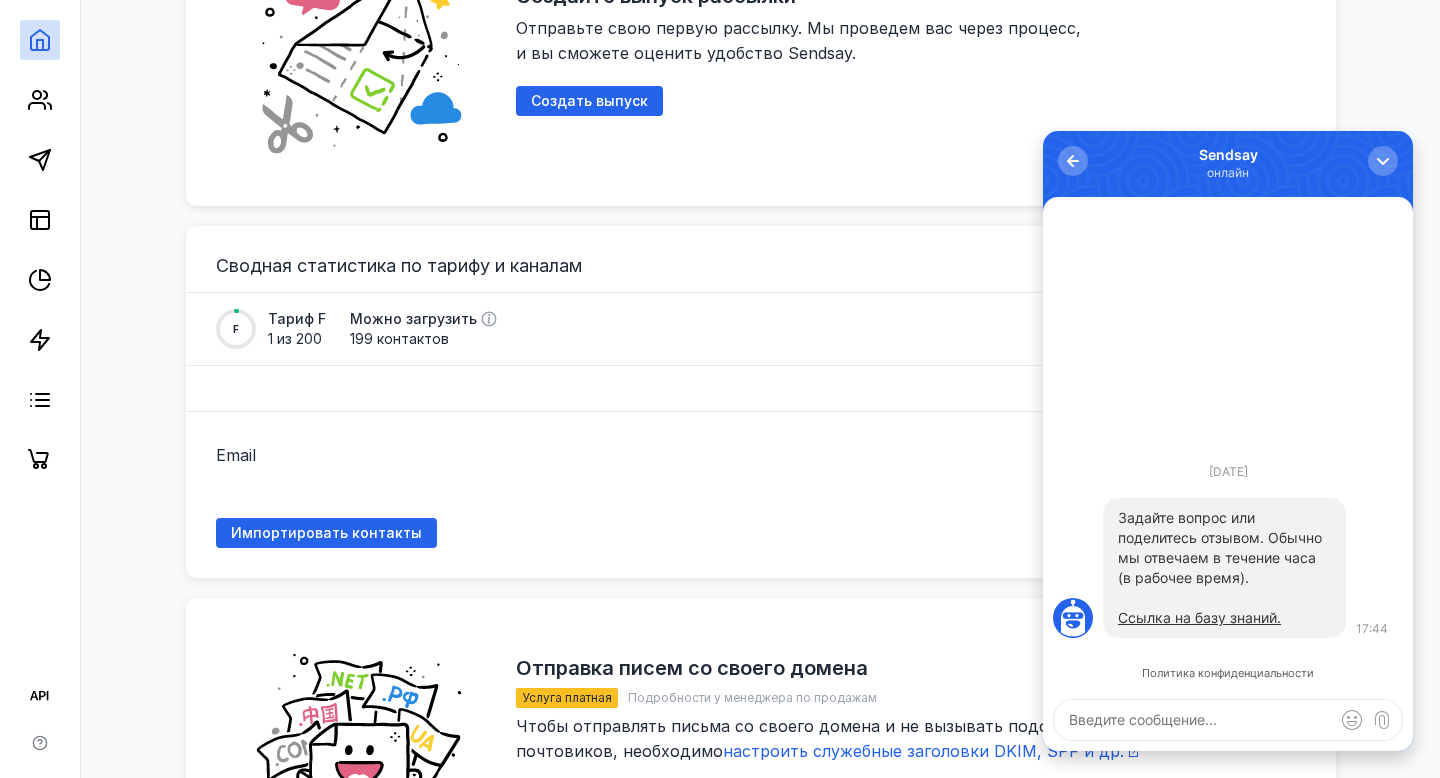 scroll, scrollTop: 0, scrollLeft: 0, axis: both 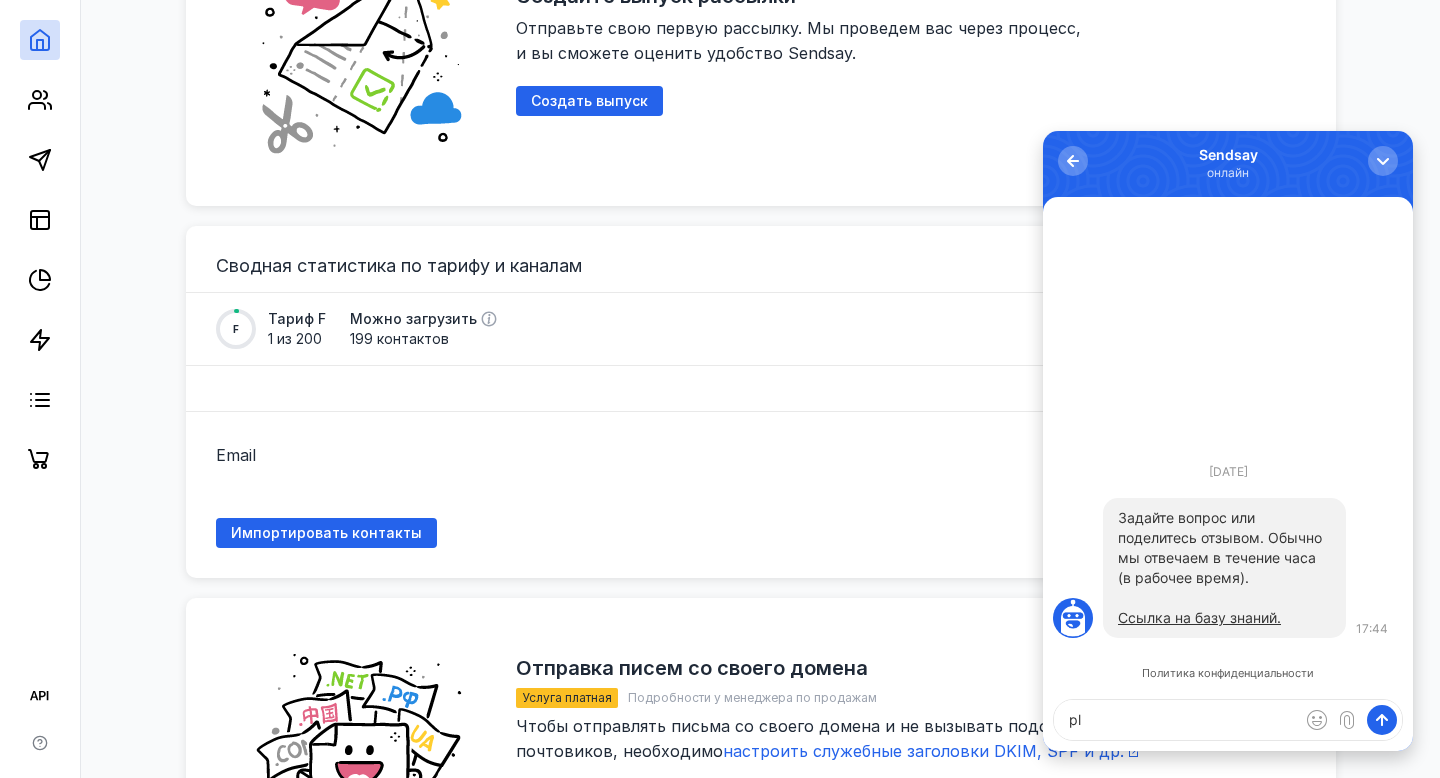 type on "p" 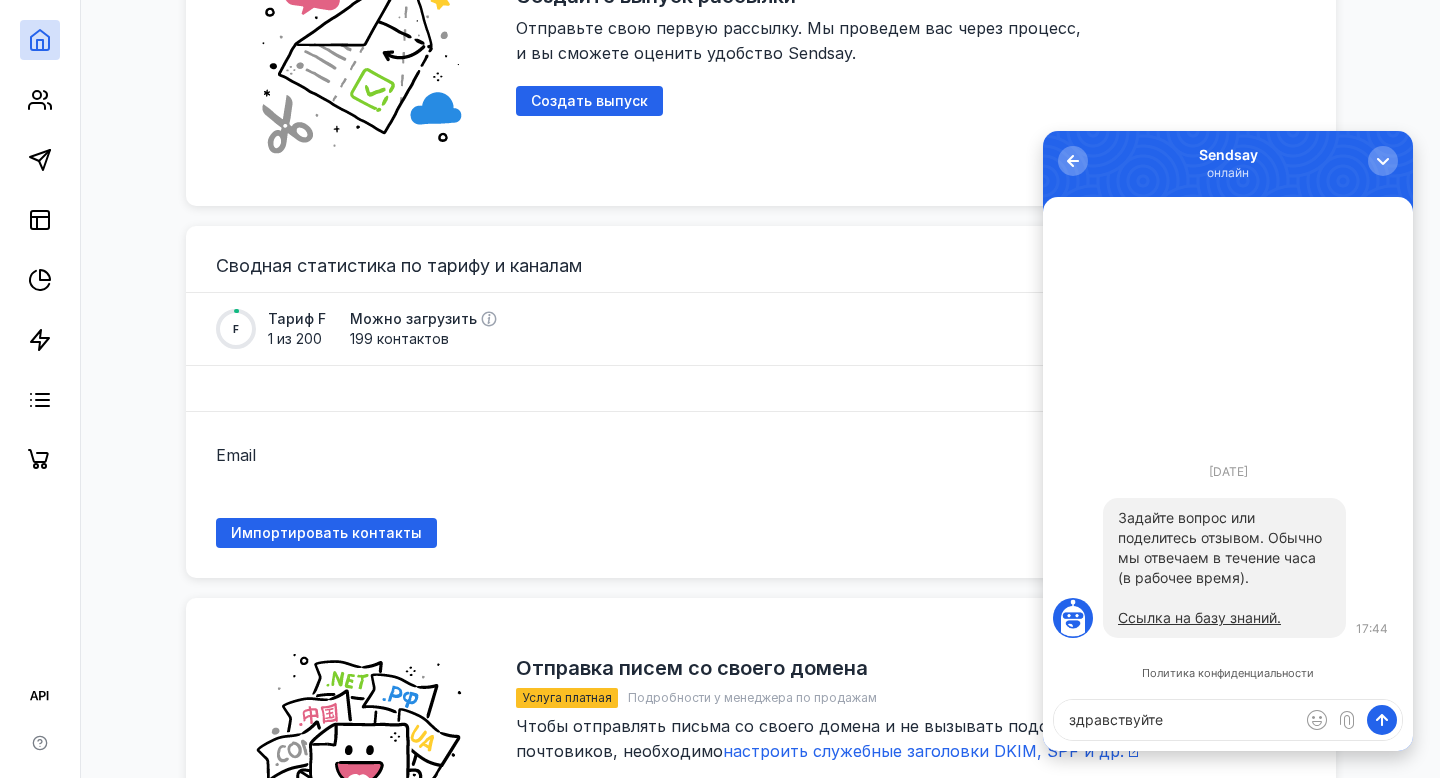 type on "здравствуйте" 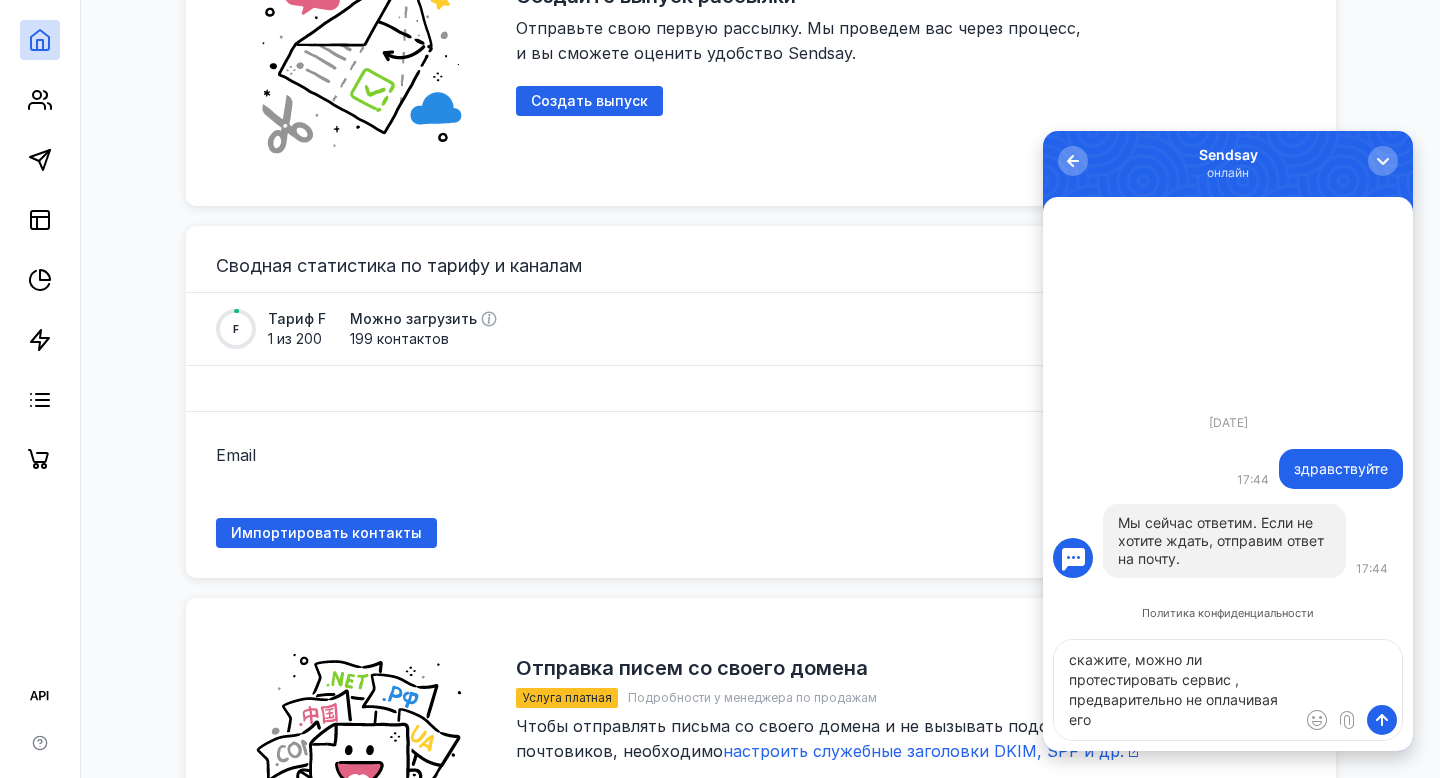 type on "скажите, можно ли протестировать сервис , предварительно не оплачивая его?" 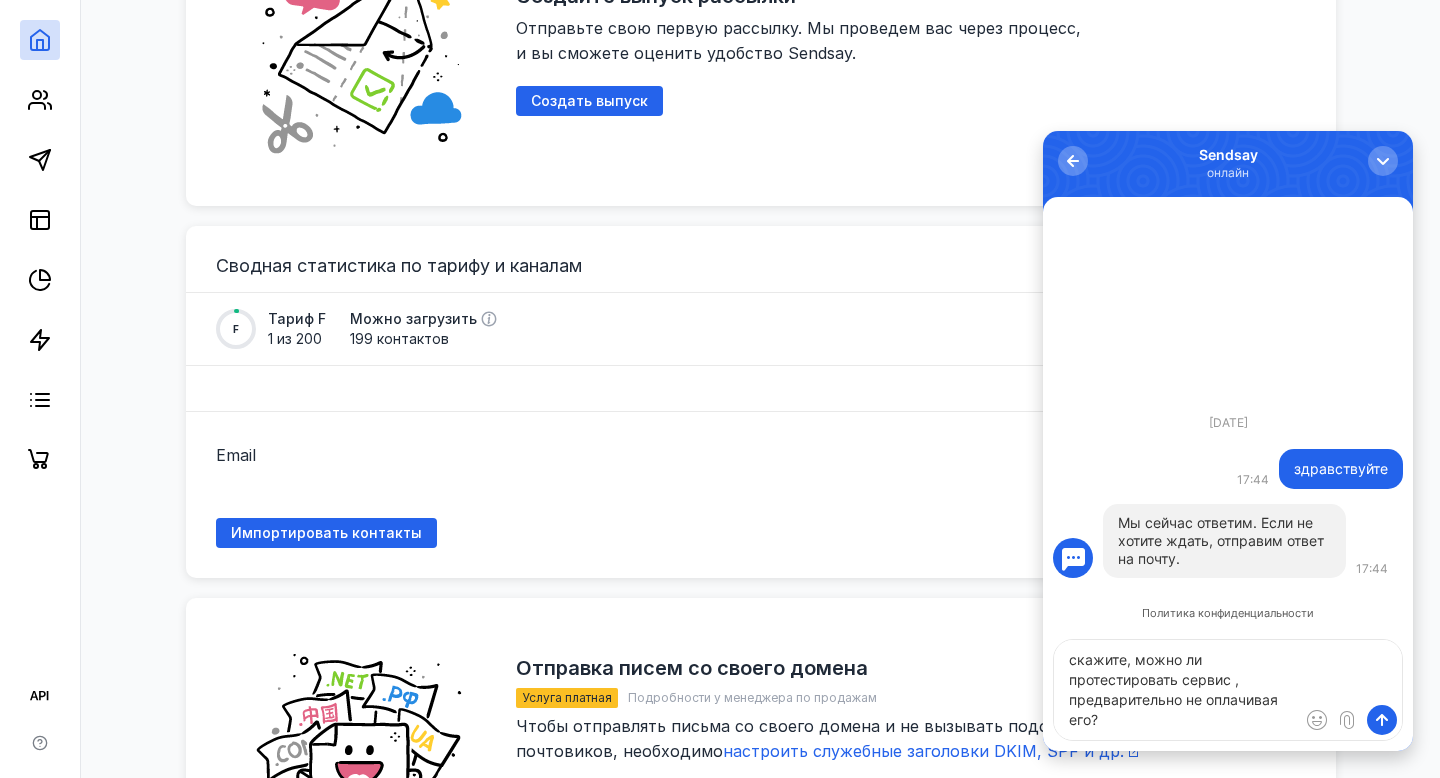 type 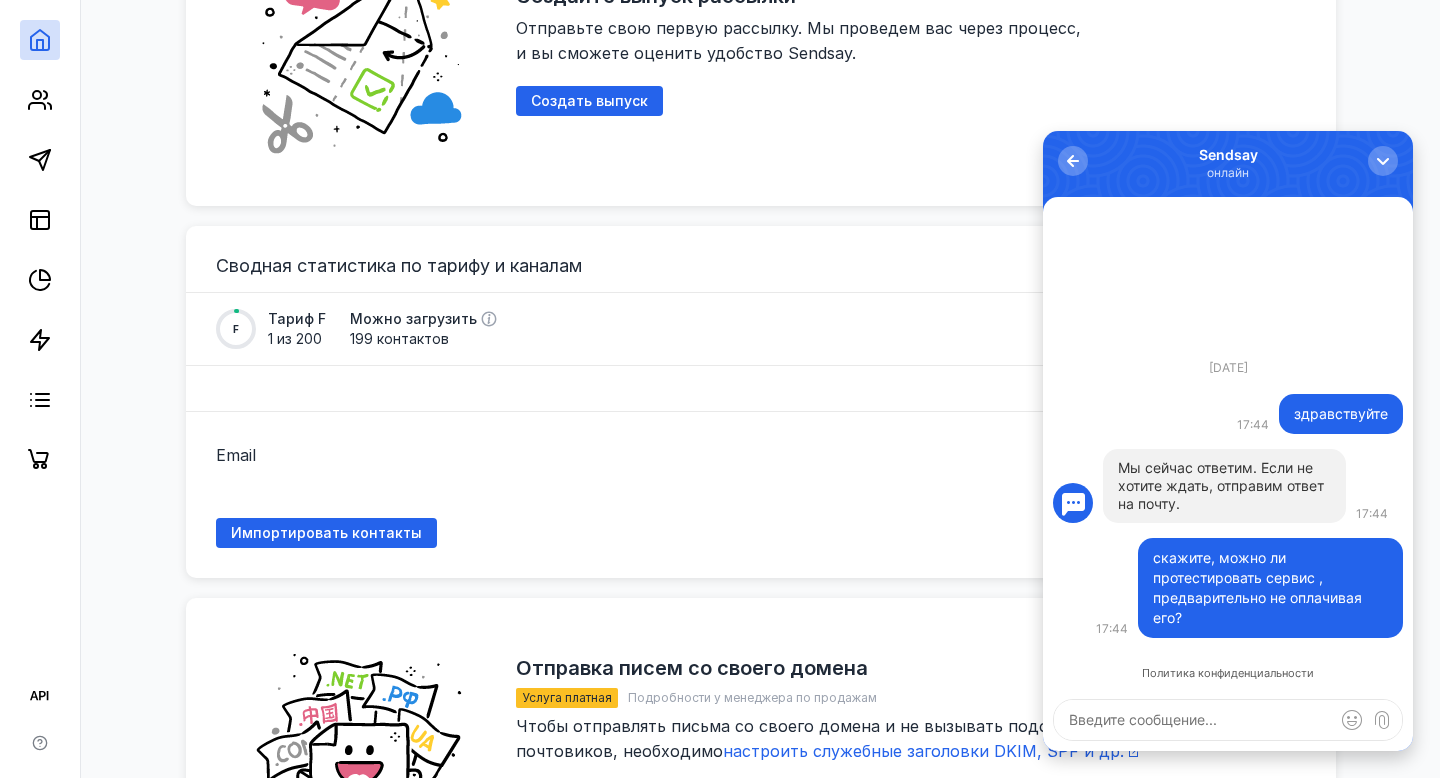 click 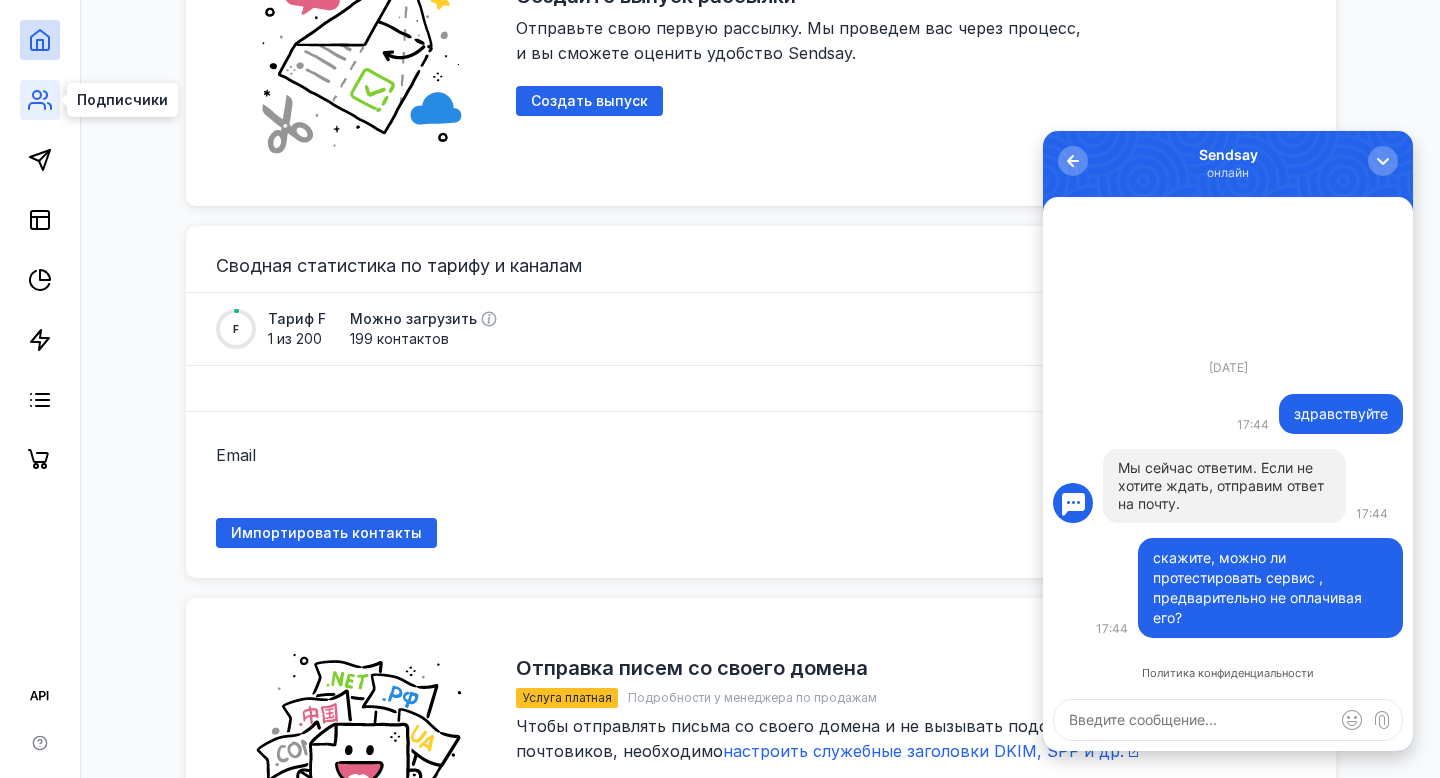 click 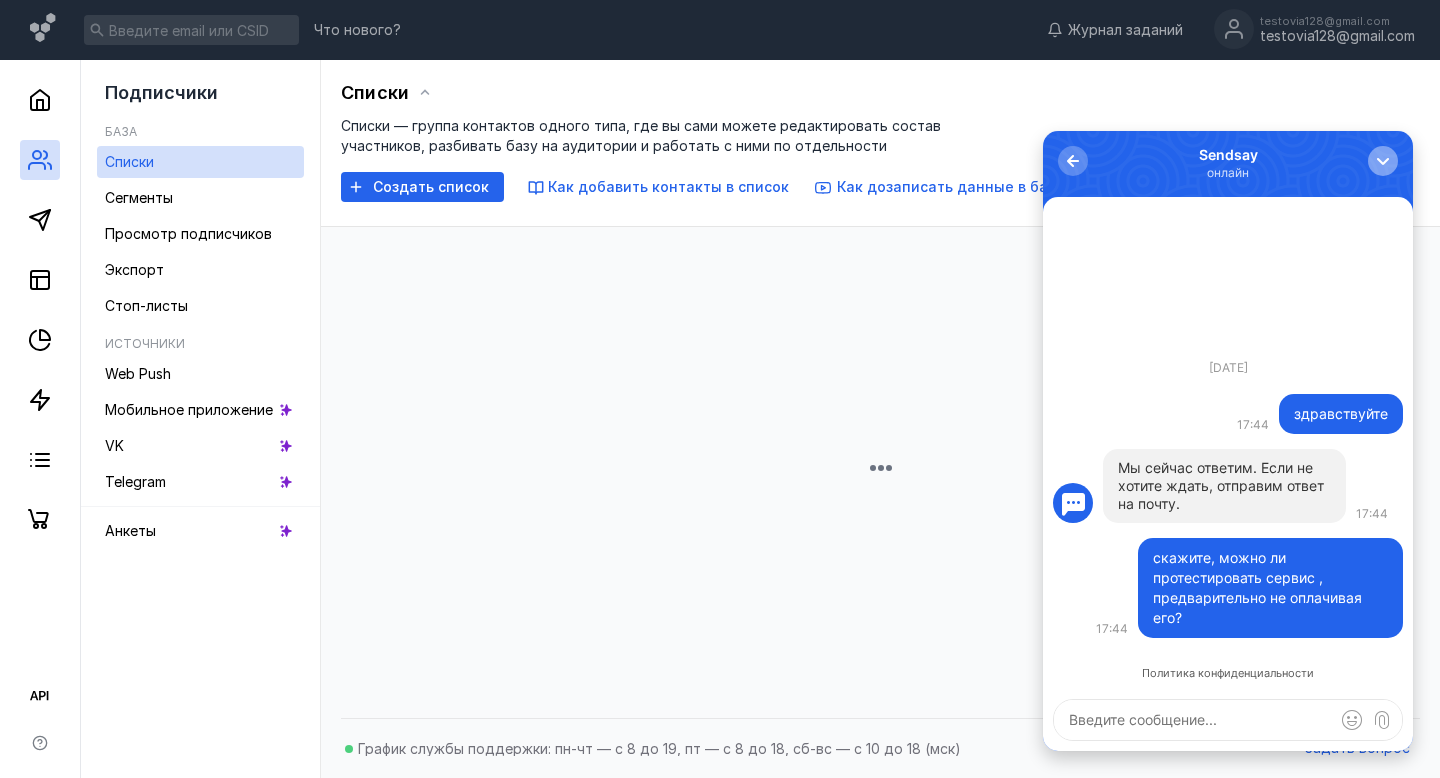 click at bounding box center [1383, 161] 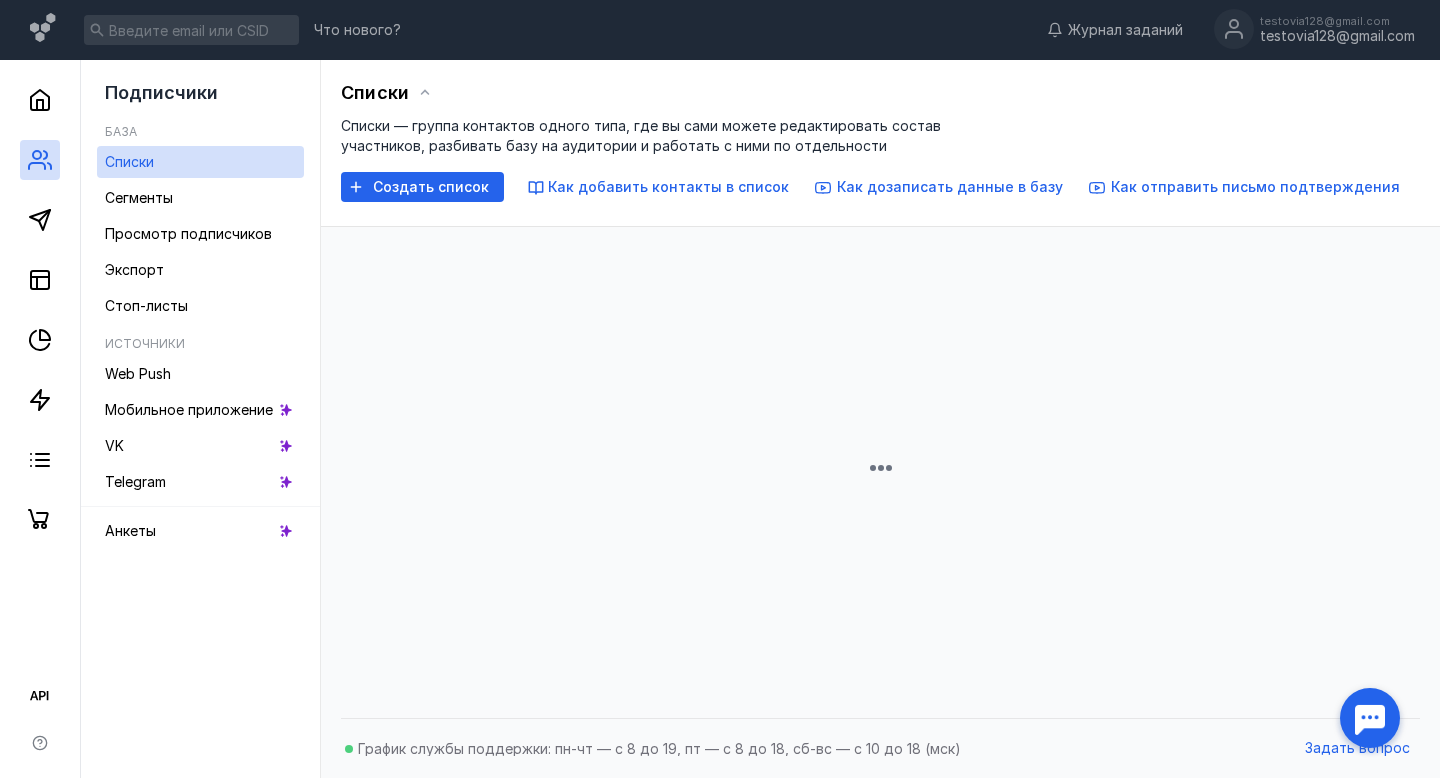 scroll, scrollTop: 0, scrollLeft: 0, axis: both 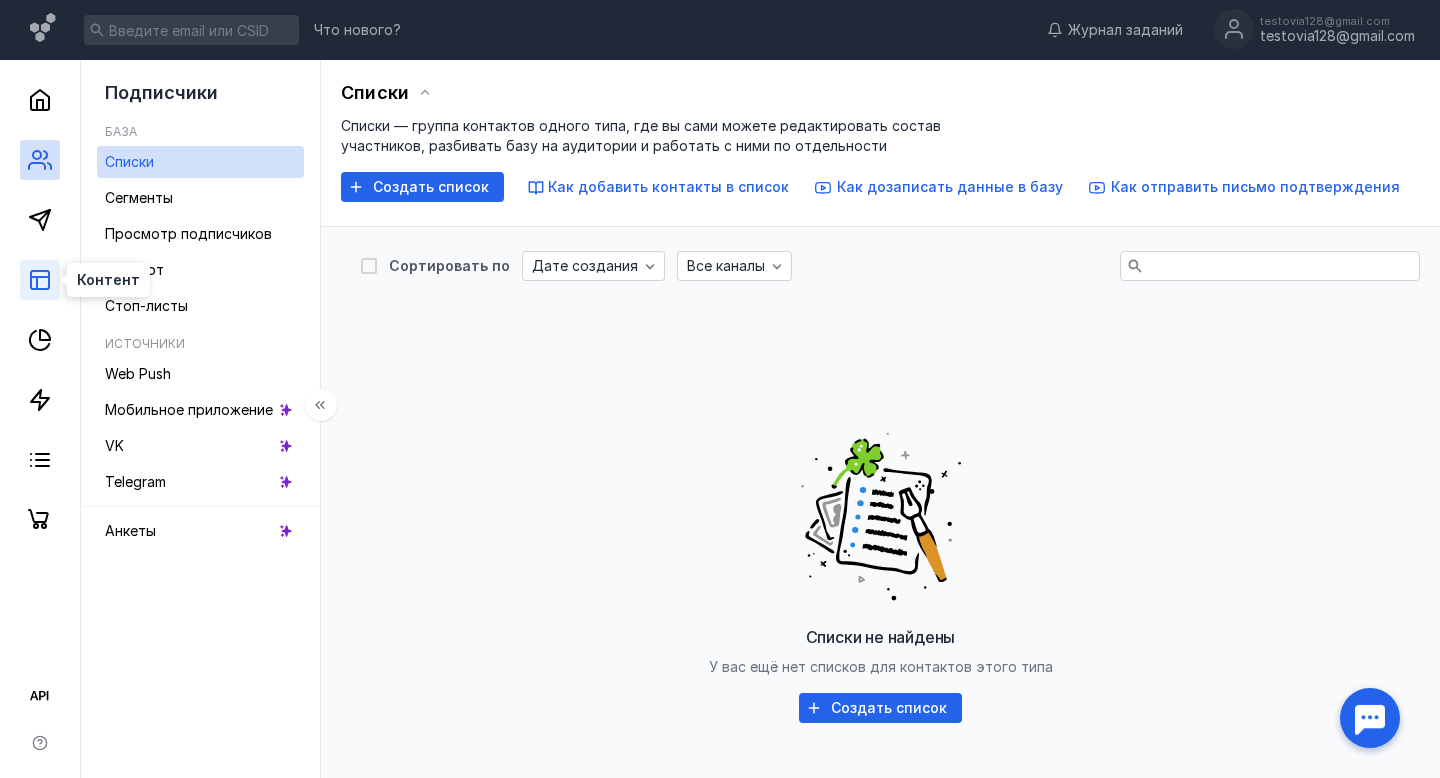 click 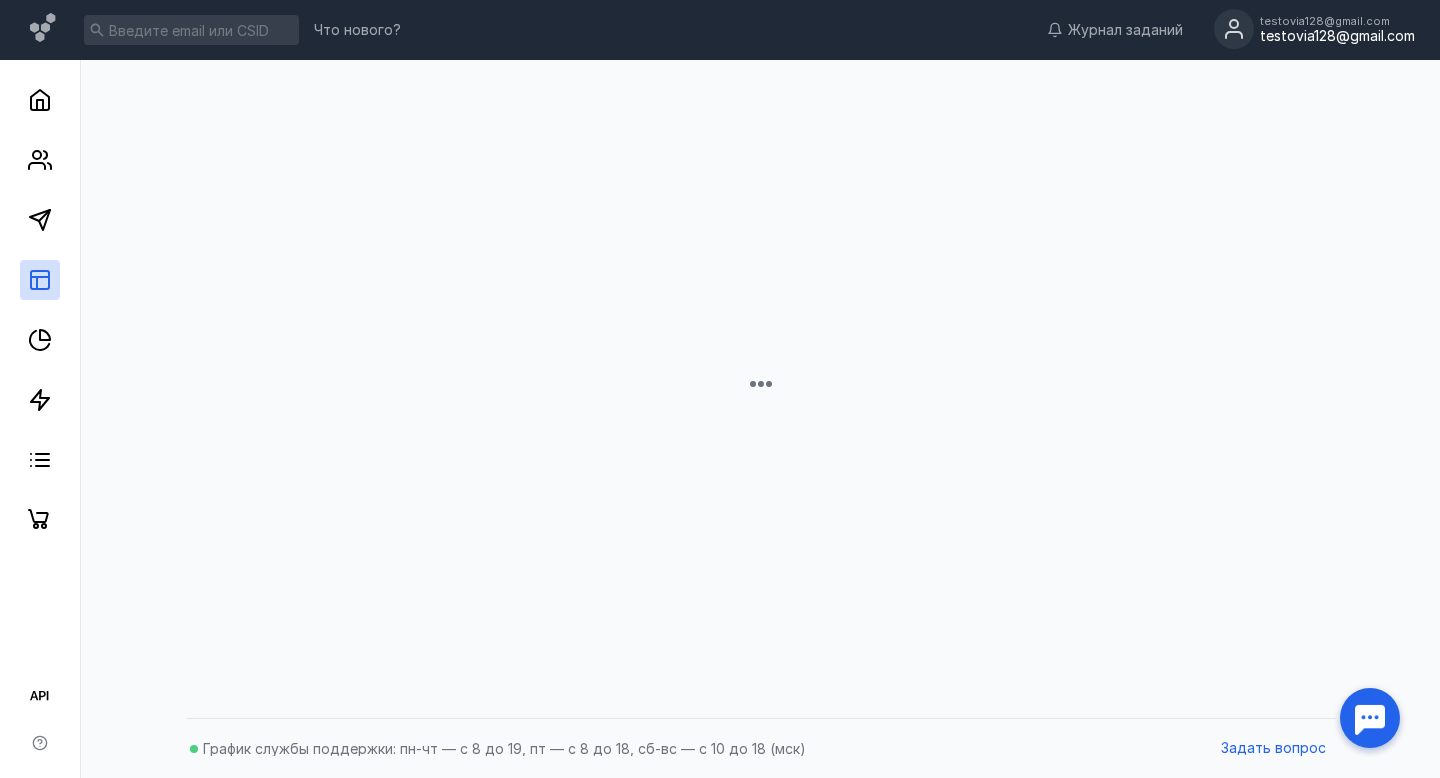 click on "testovia128@gmail.com" at bounding box center (1337, 36) 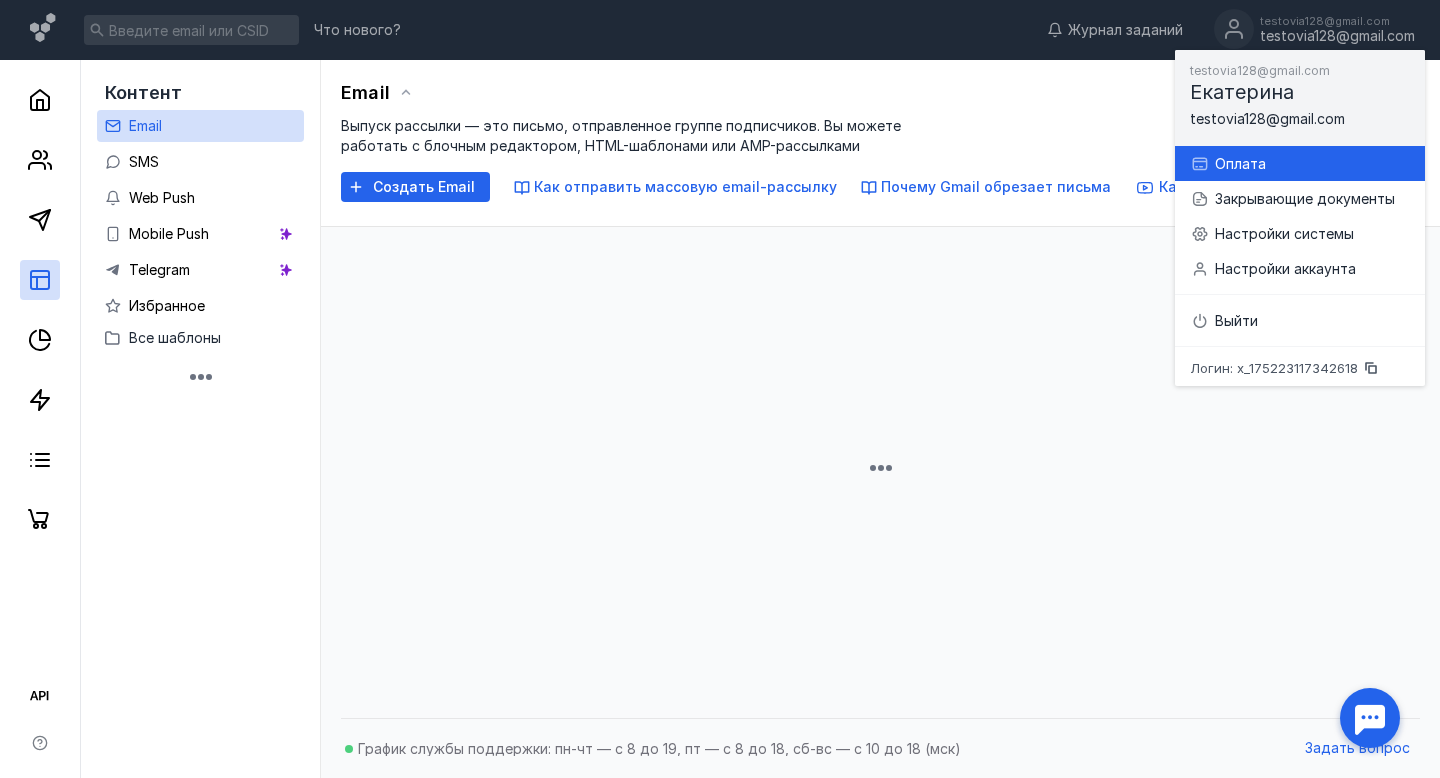 click on "Оплата" at bounding box center (1312, 164) 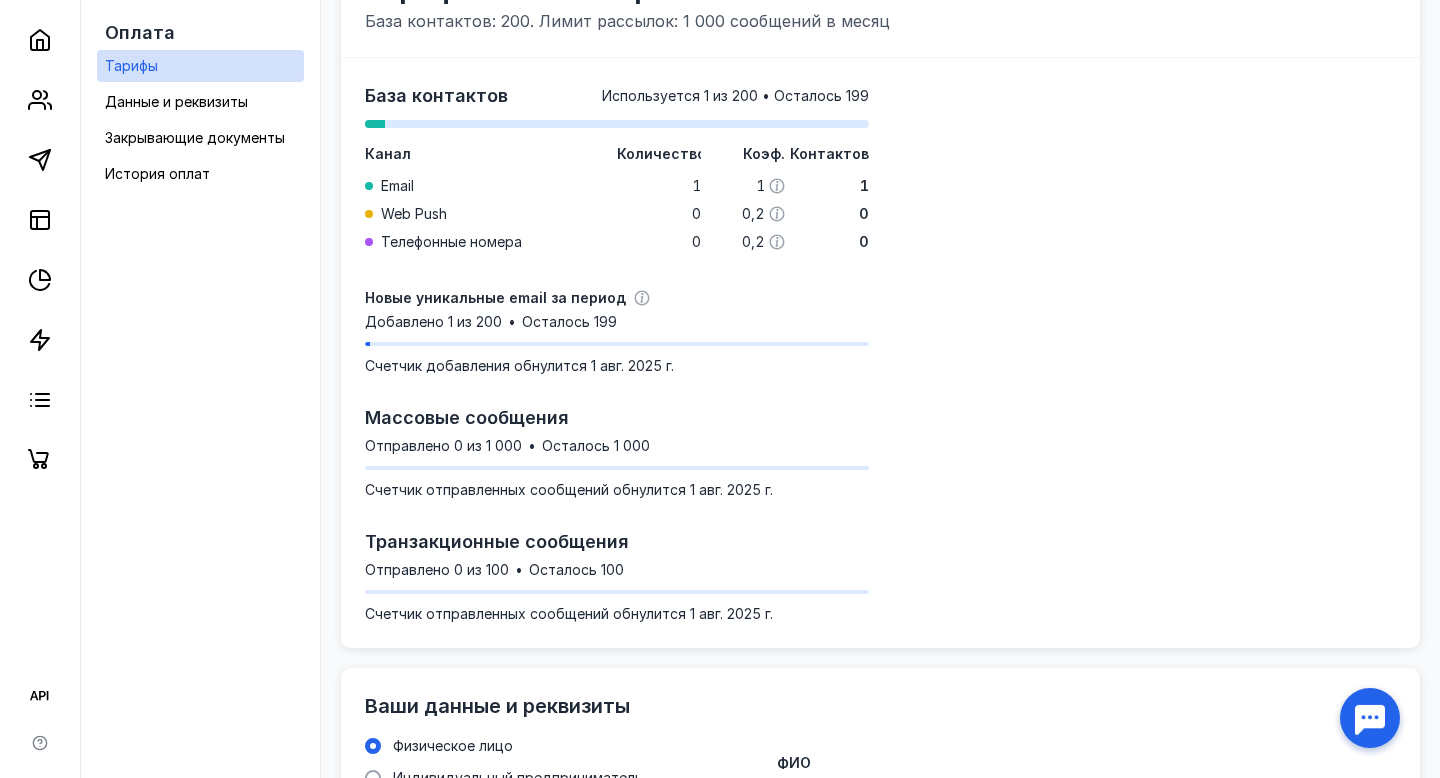 scroll, scrollTop: 141, scrollLeft: 0, axis: vertical 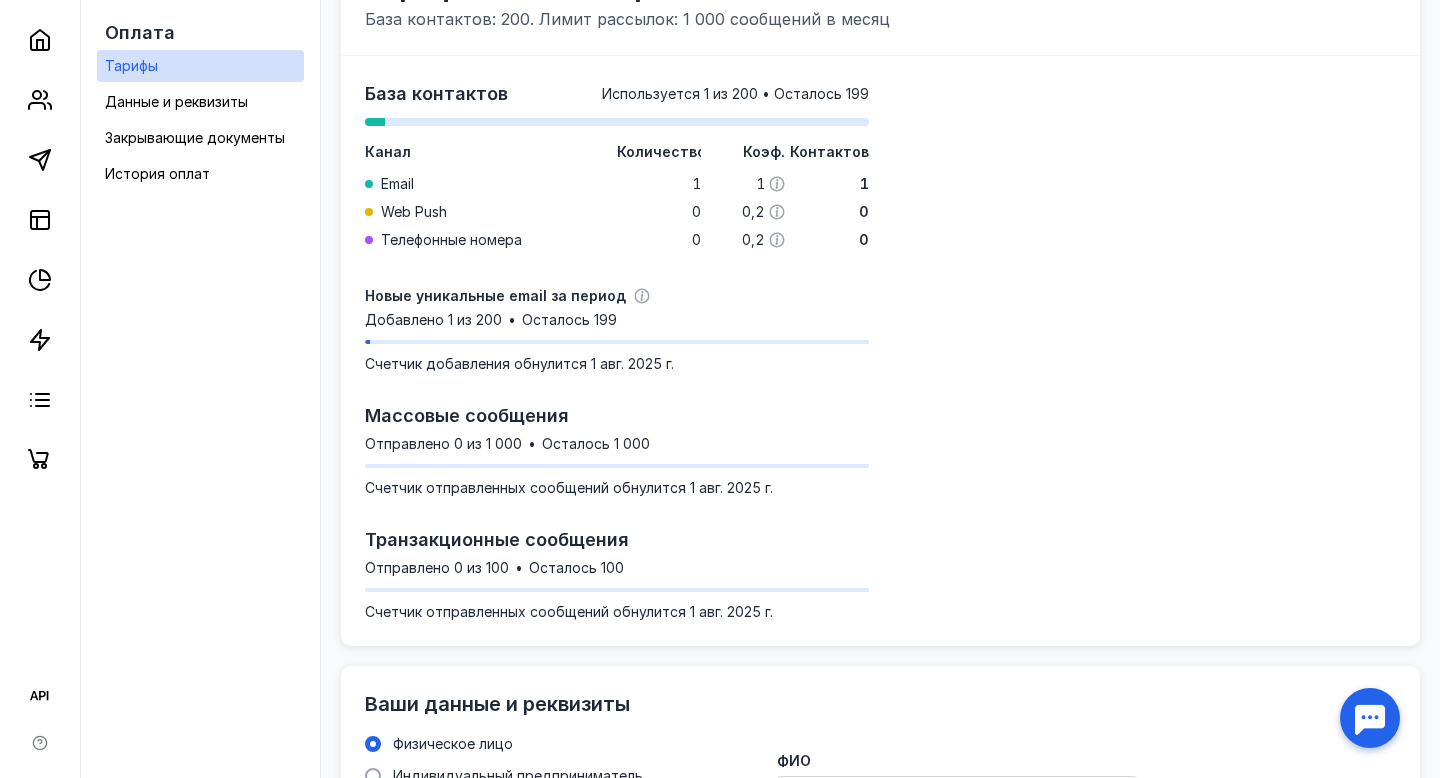 click at bounding box center (1370, 718) 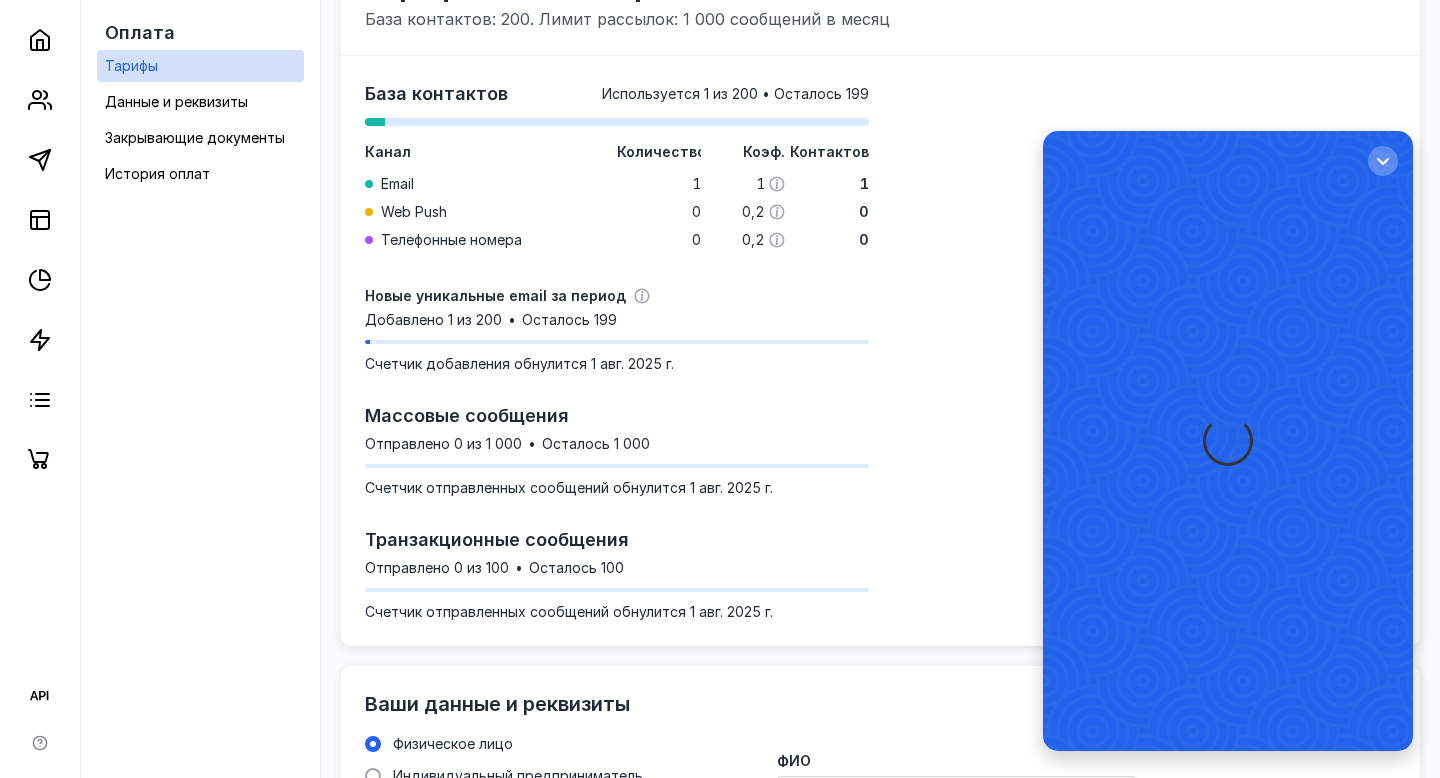 scroll, scrollTop: 0, scrollLeft: 0, axis: both 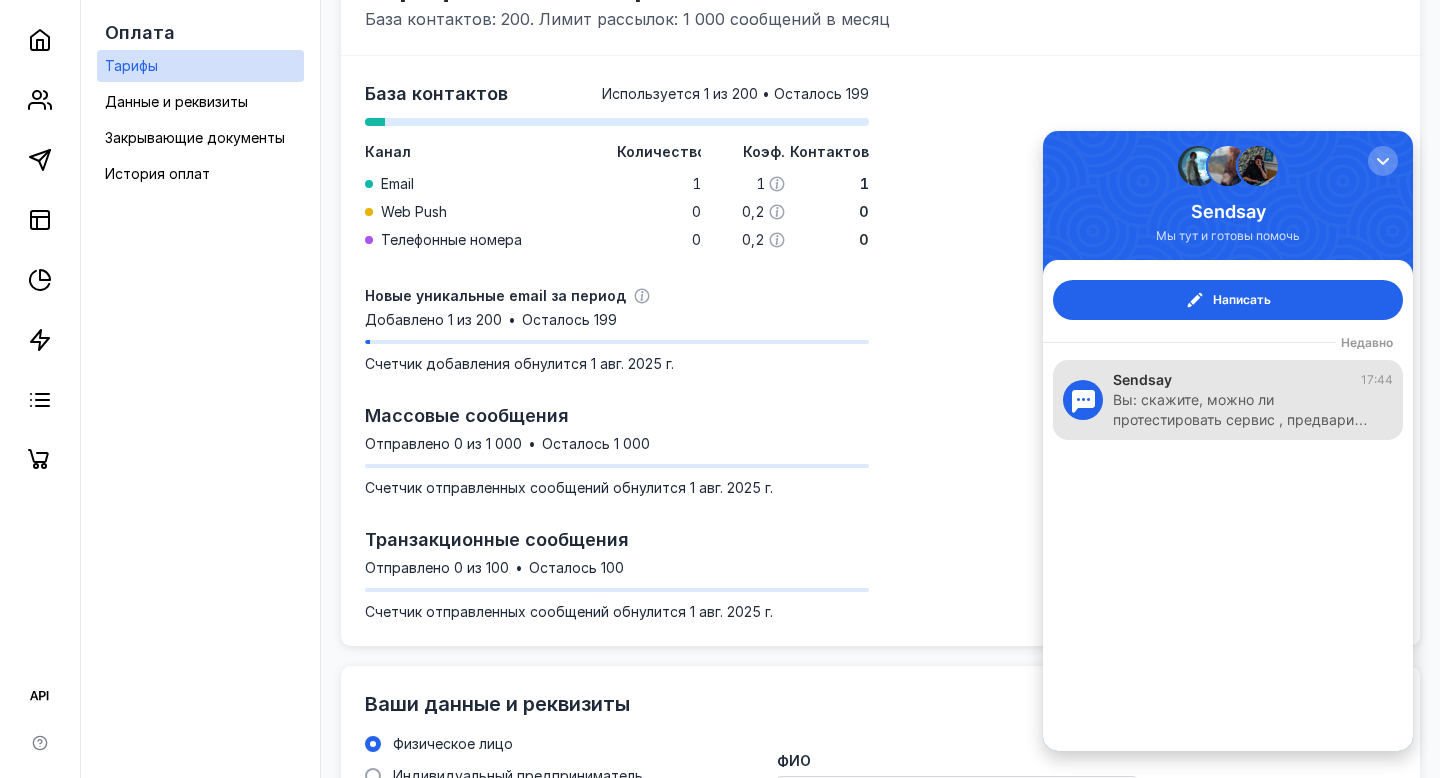click on "Вы: скажите, можно ли протестировать сервис , предвари…" at bounding box center (1243, 410) 